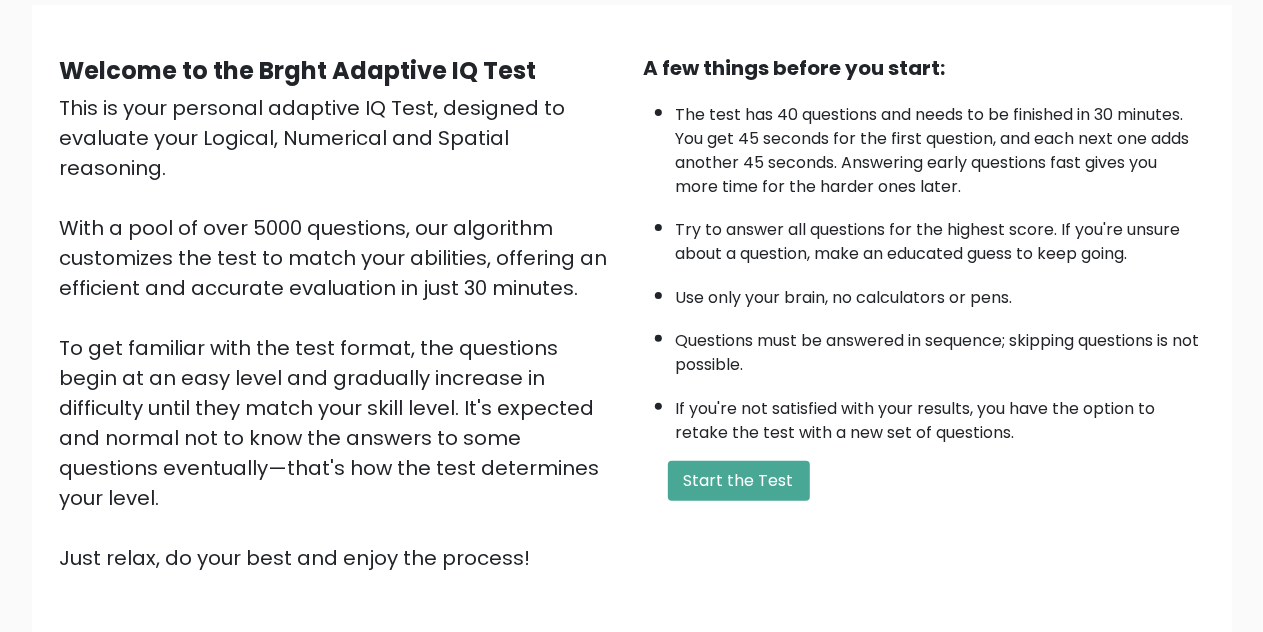scroll, scrollTop: 154, scrollLeft: 0, axis: vertical 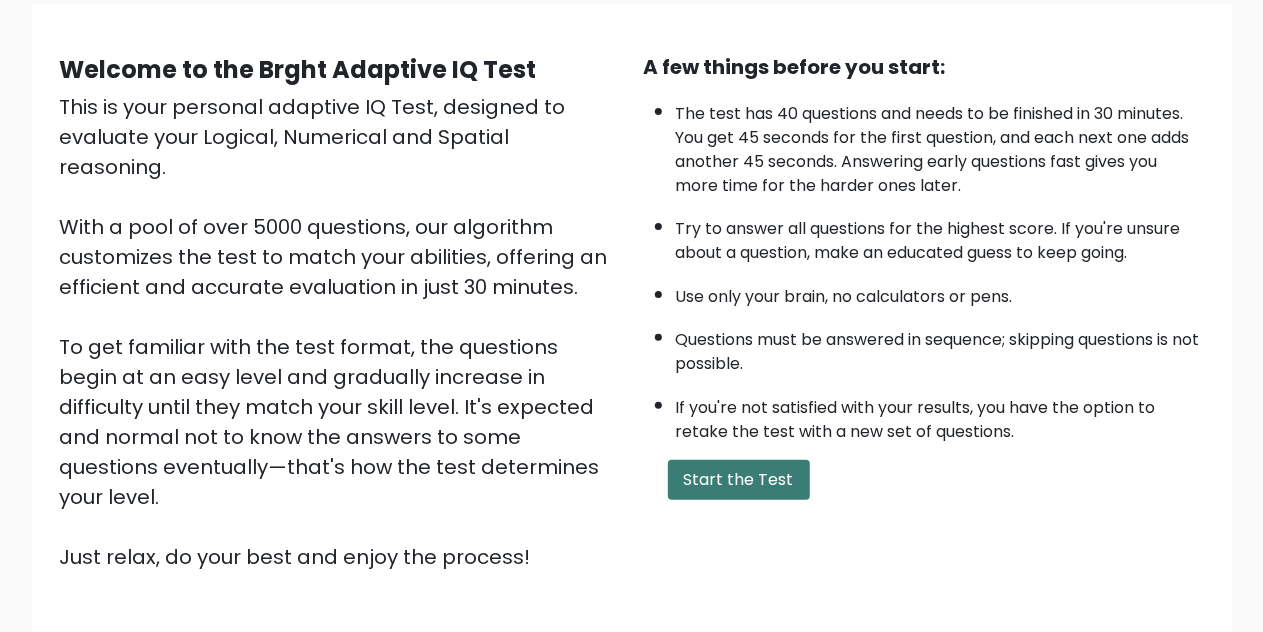 click on "Start the Test" at bounding box center (739, 480) 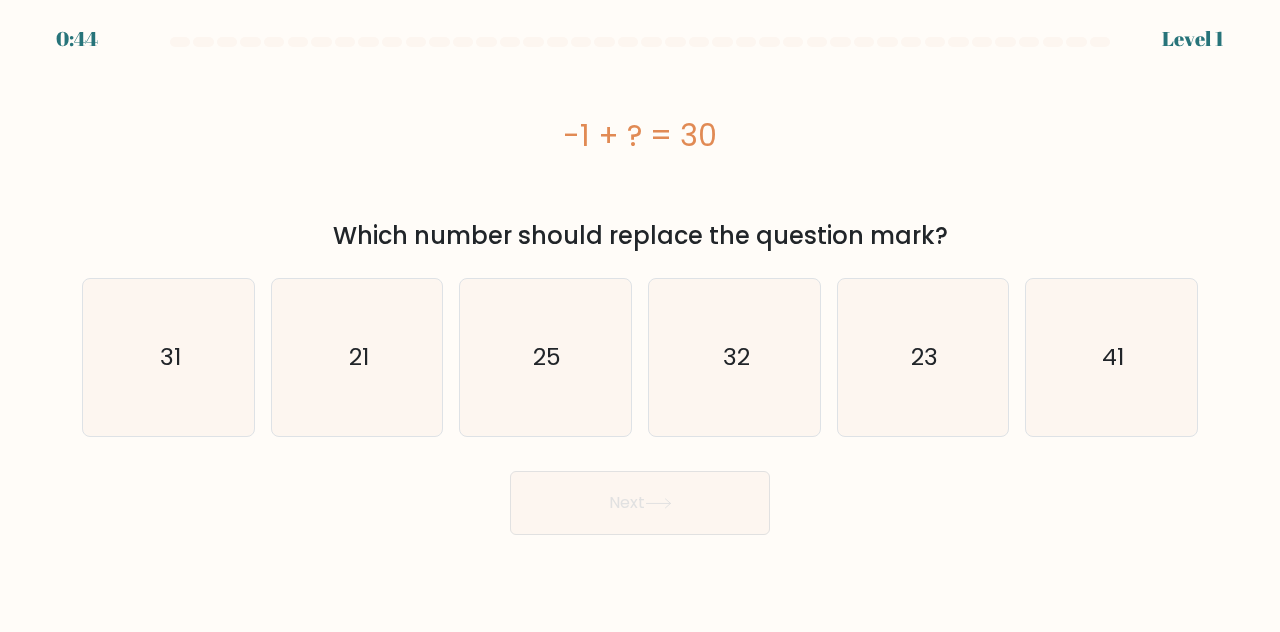 scroll, scrollTop: 0, scrollLeft: 0, axis: both 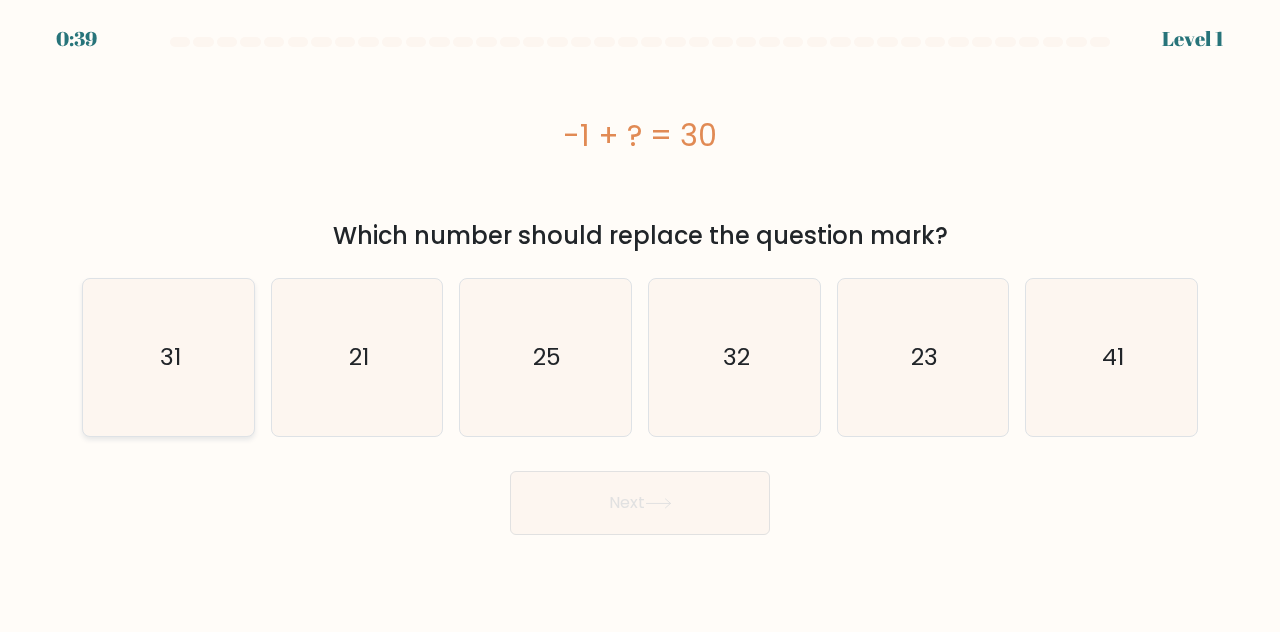 click on "31" 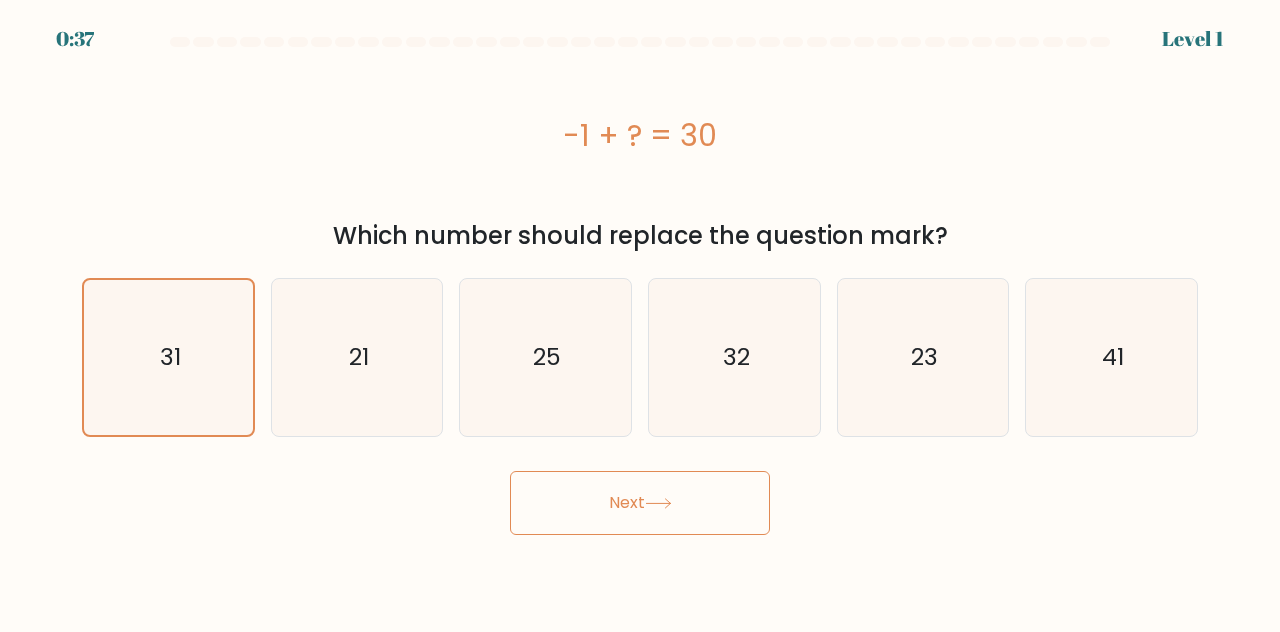 click on "Next" at bounding box center (640, 503) 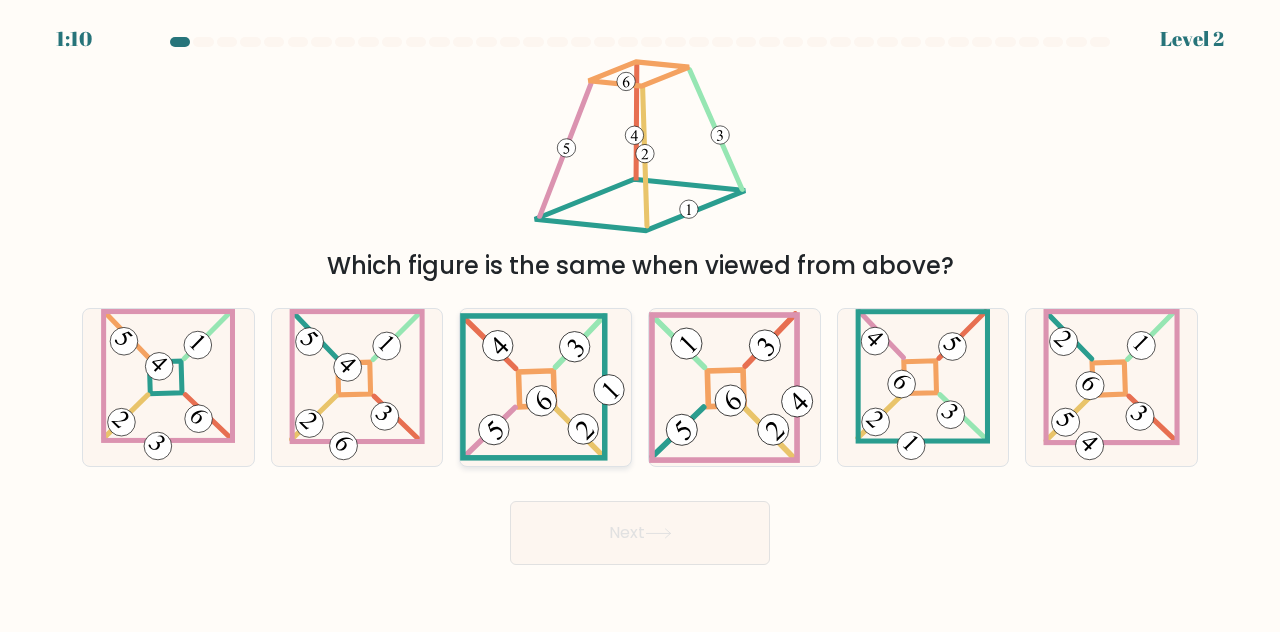 click 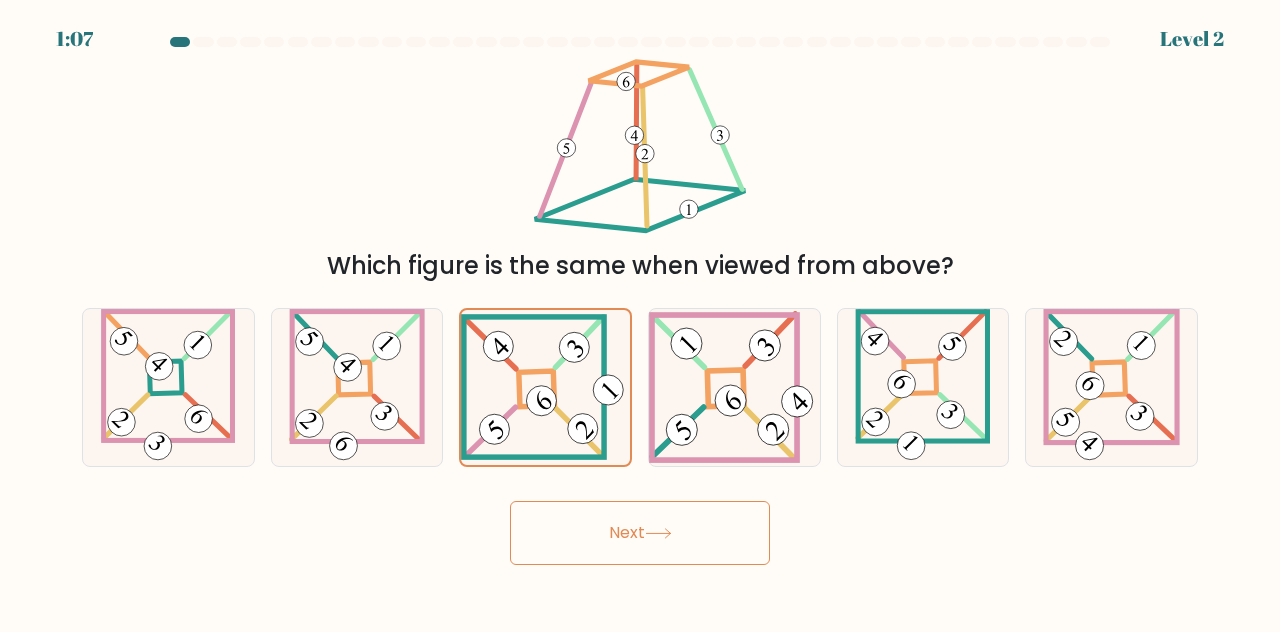 click 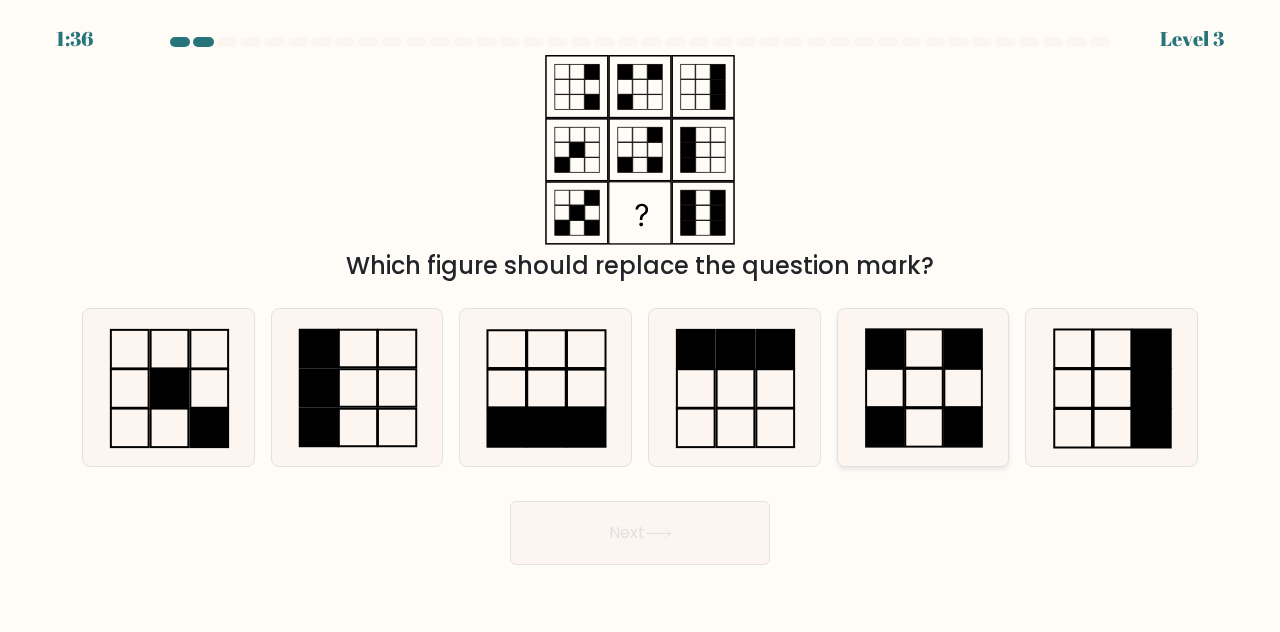 click 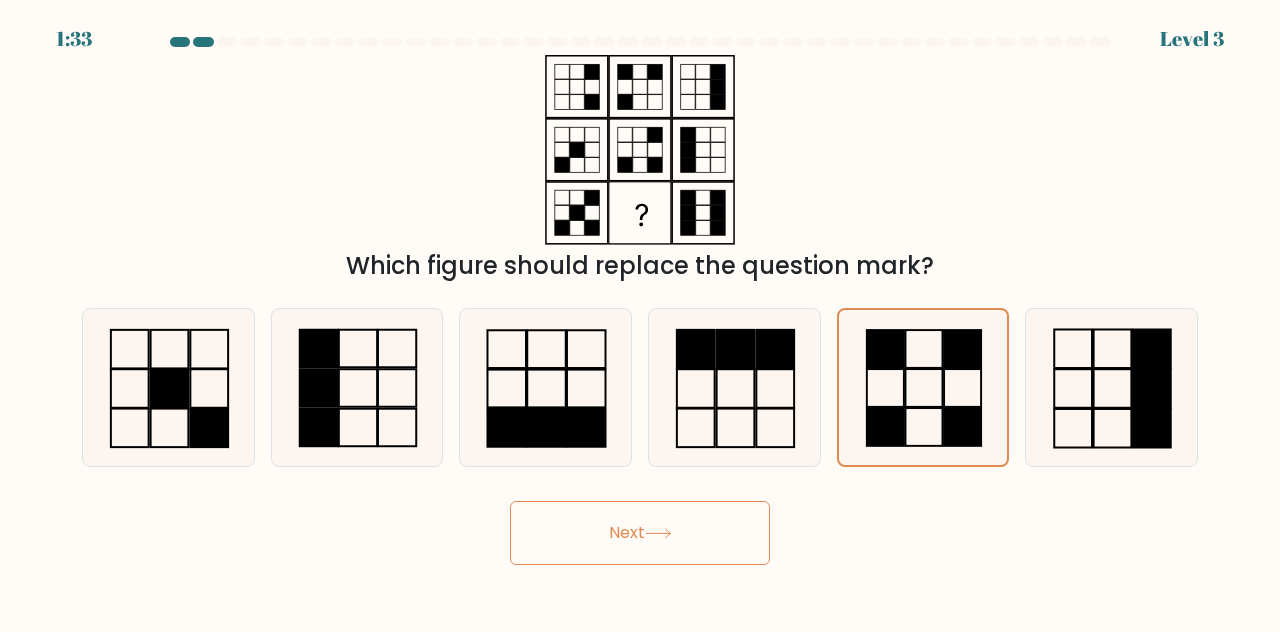 click on "Next" at bounding box center (640, 533) 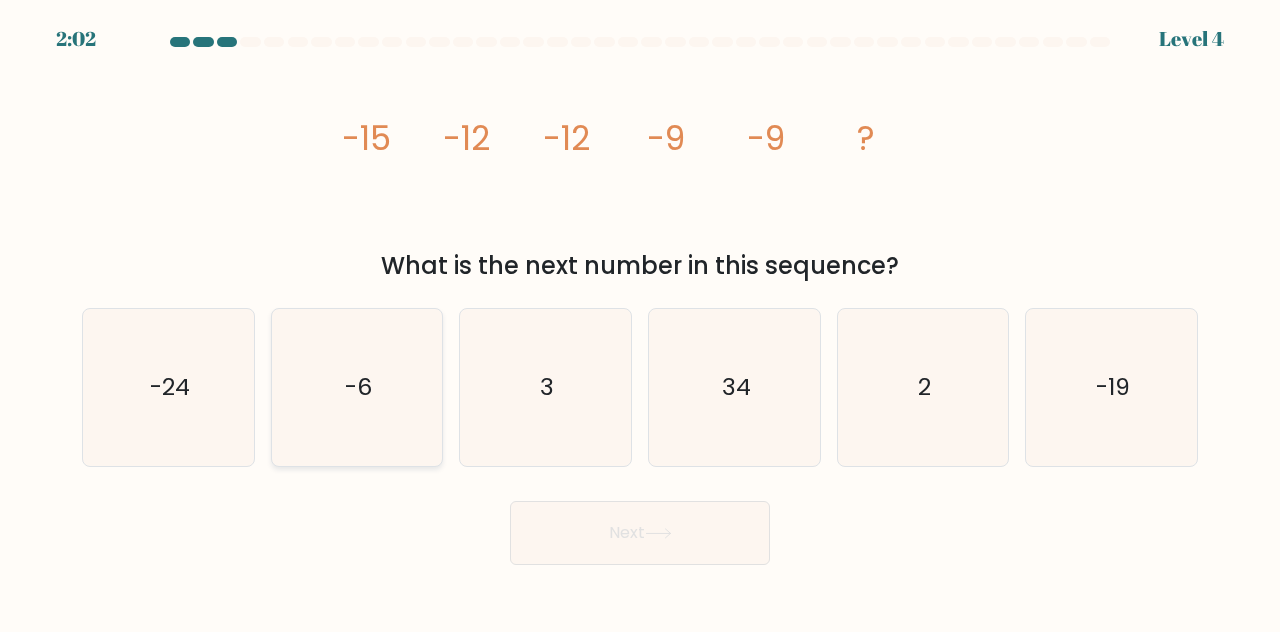 click on "-6" 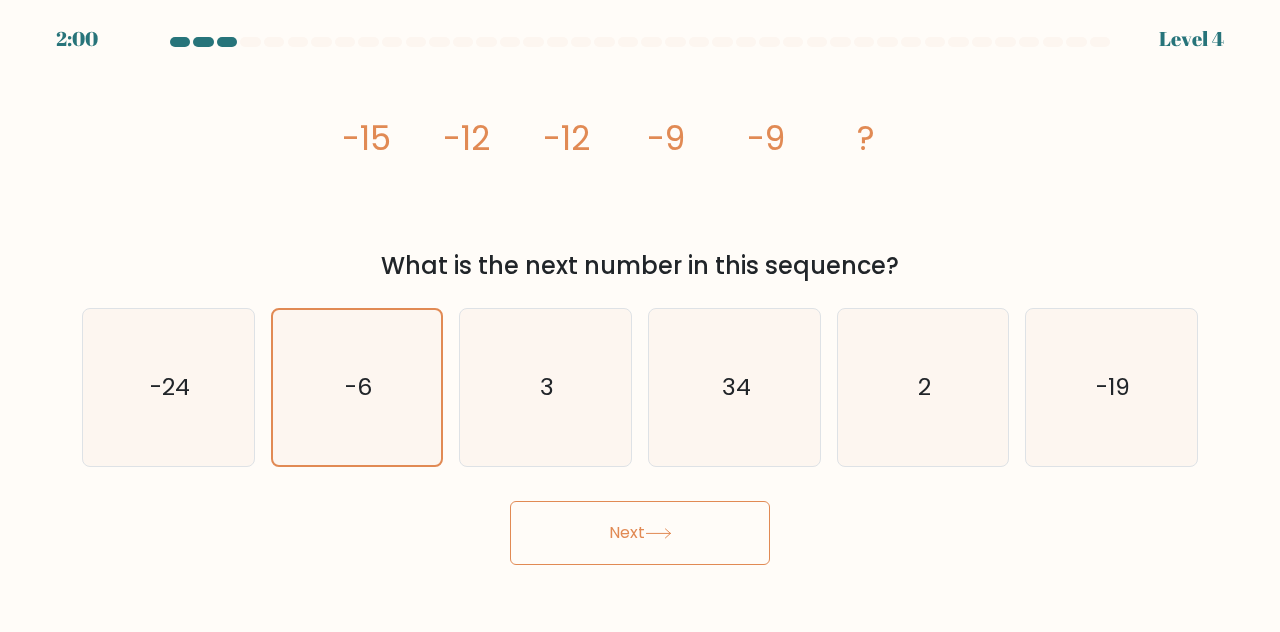 click on "Next" at bounding box center [640, 533] 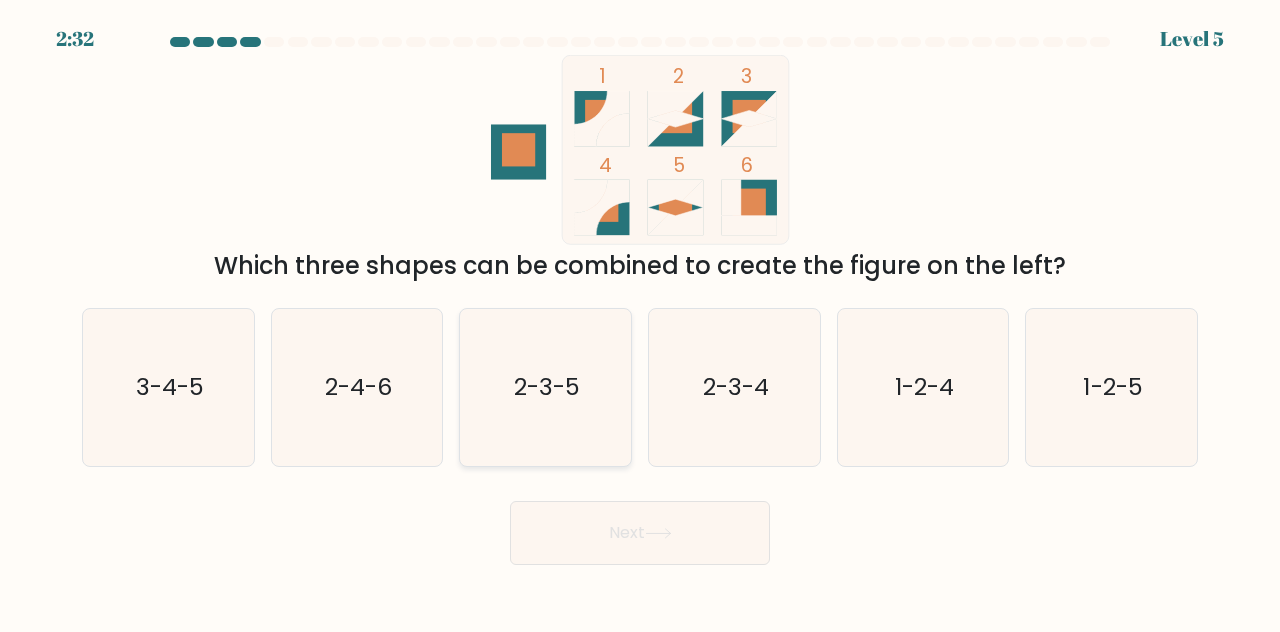 click on "2-3-5" 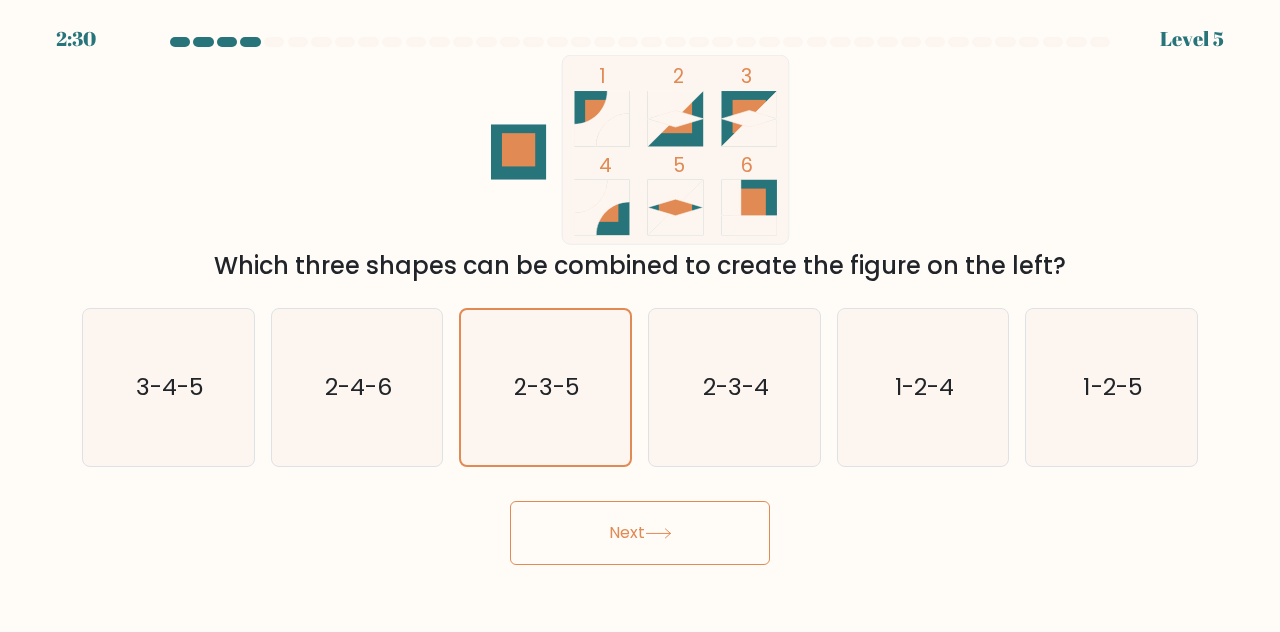 click on "Next" at bounding box center [640, 533] 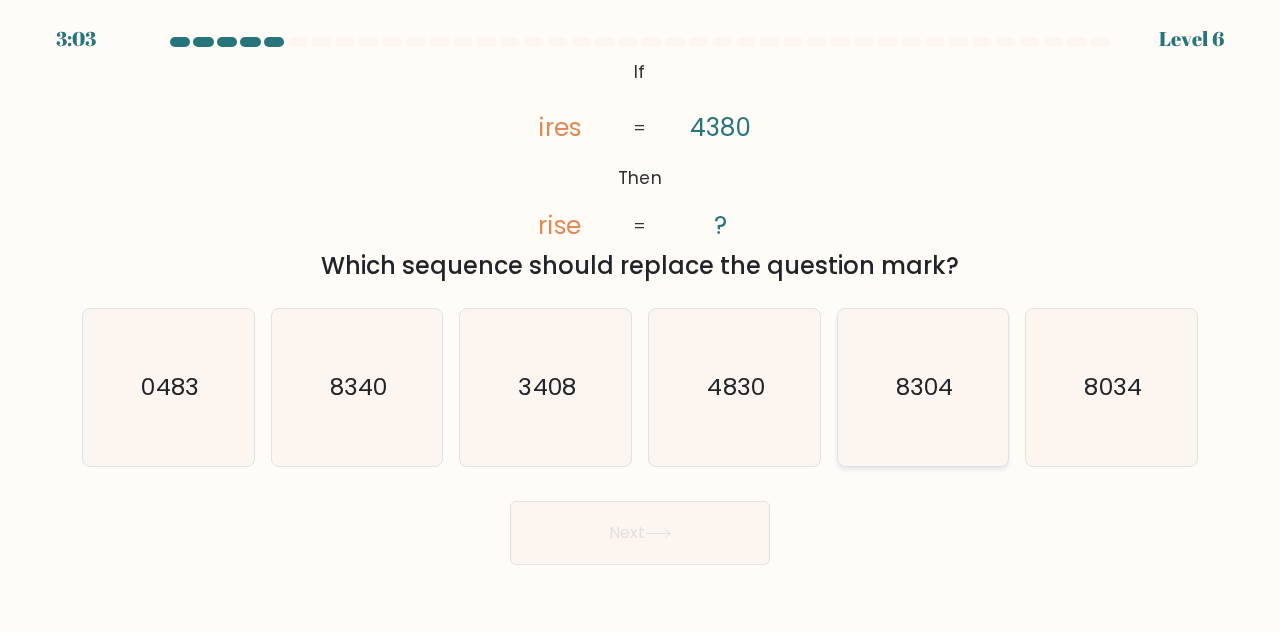 click on "8304" 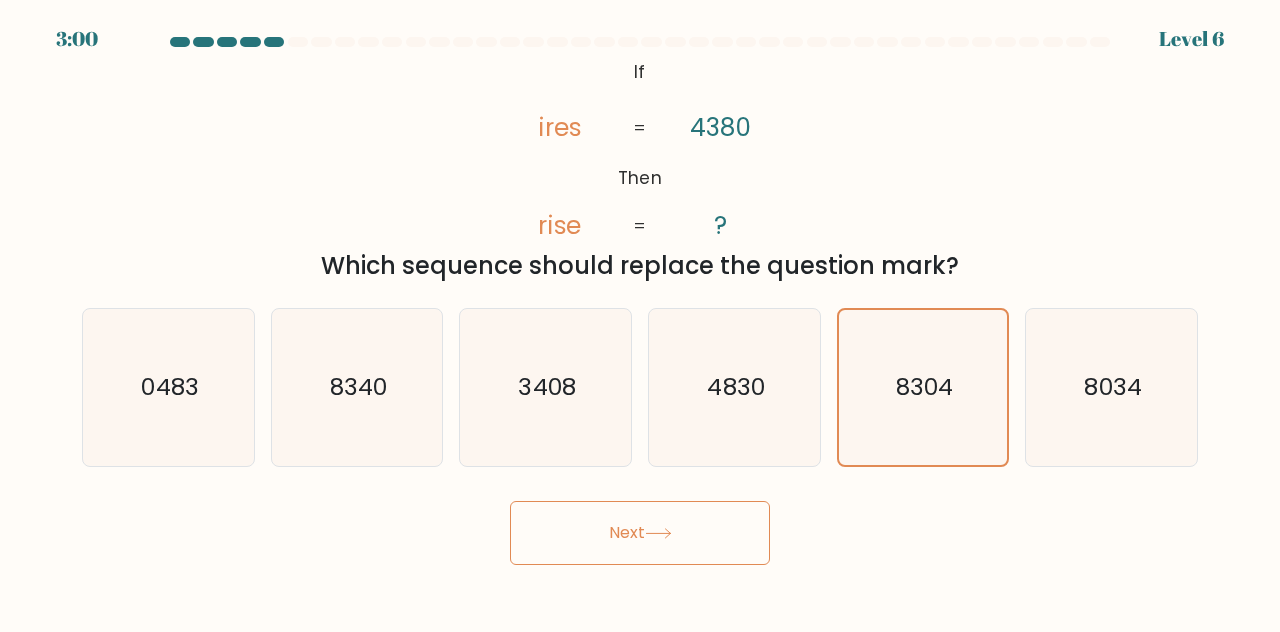 click on "Next" at bounding box center [640, 533] 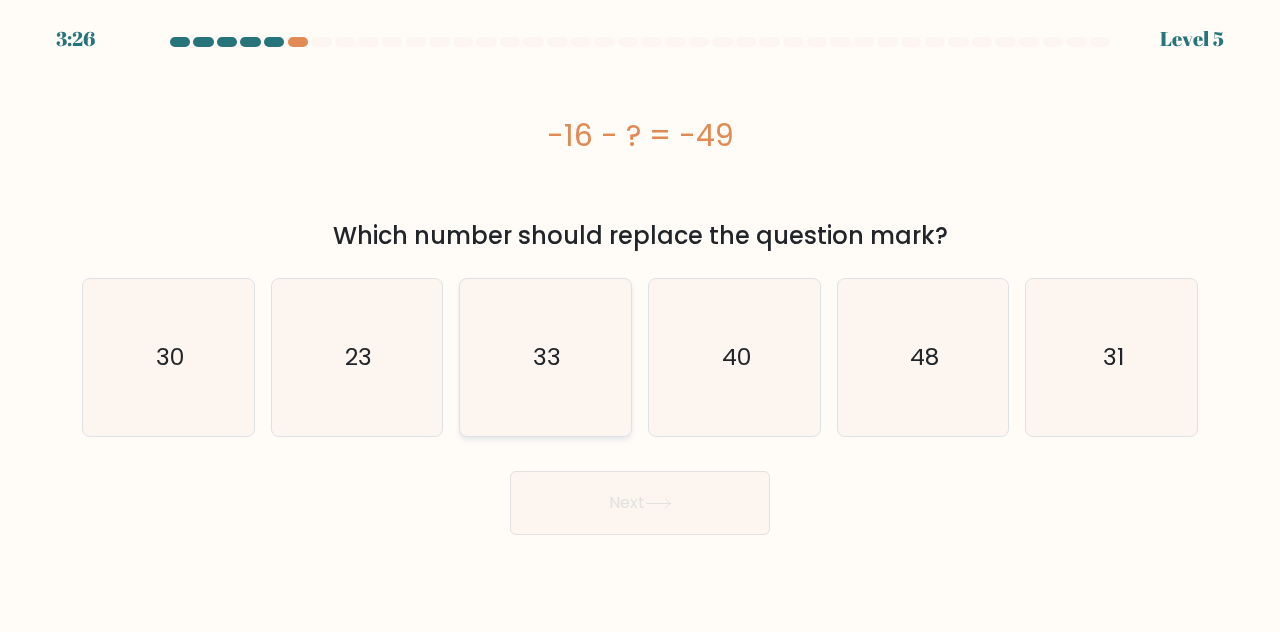 click on "33" 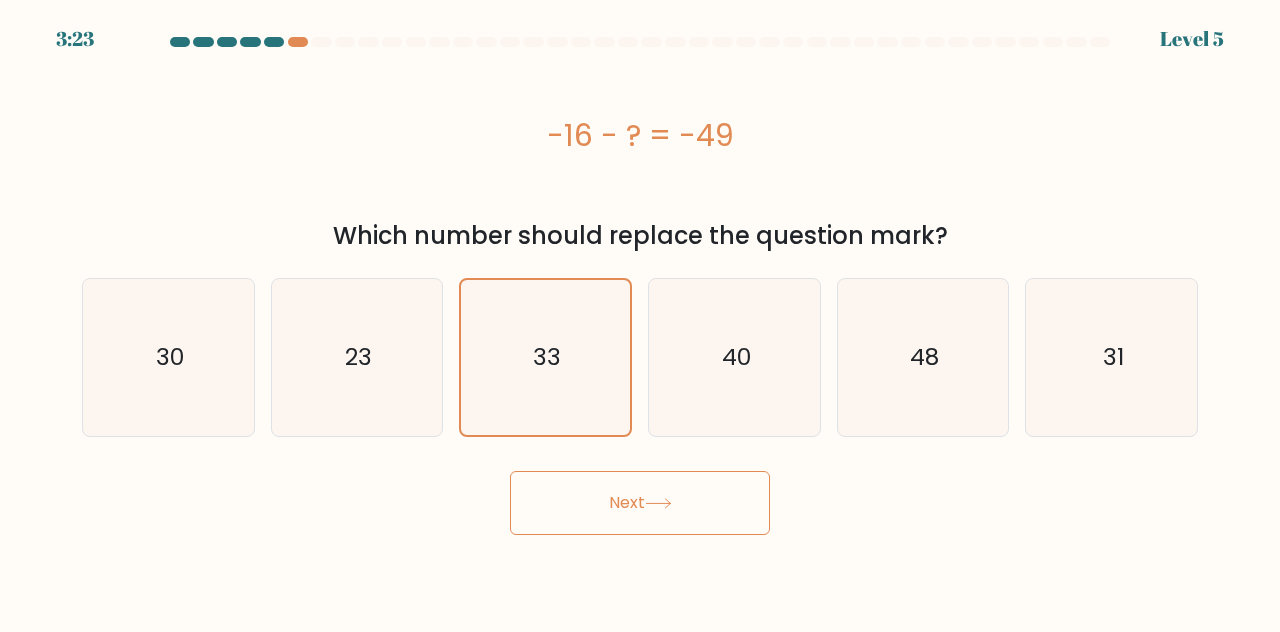 click on "Next" at bounding box center [640, 503] 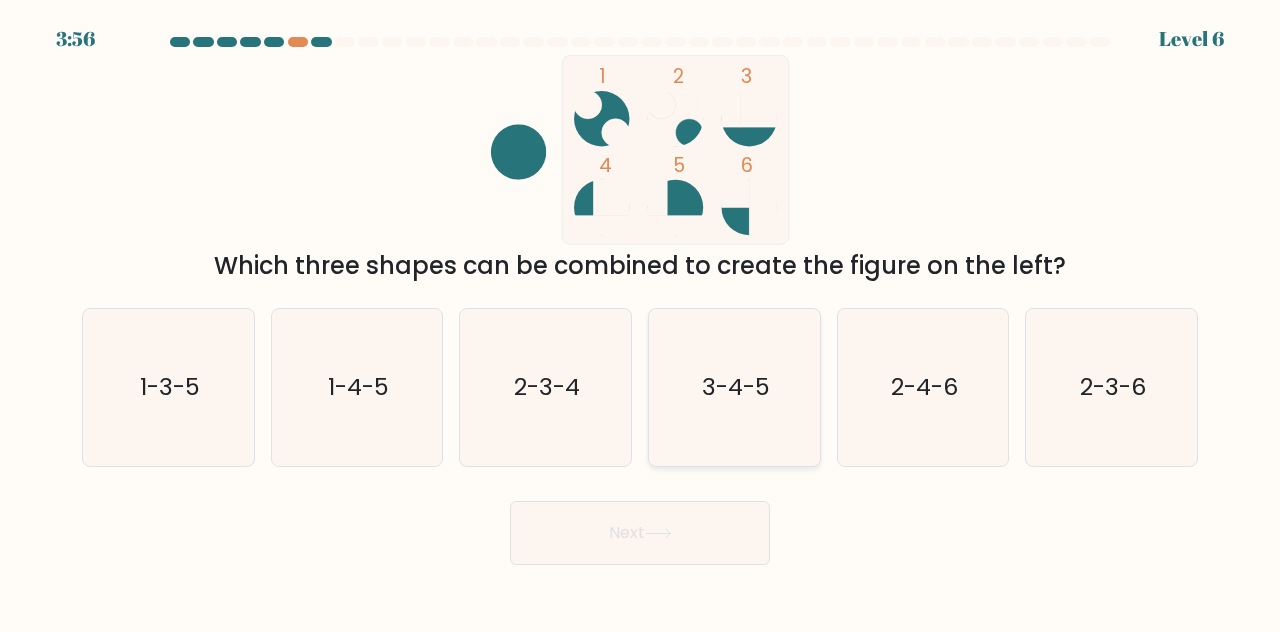 click on "3-4-5" 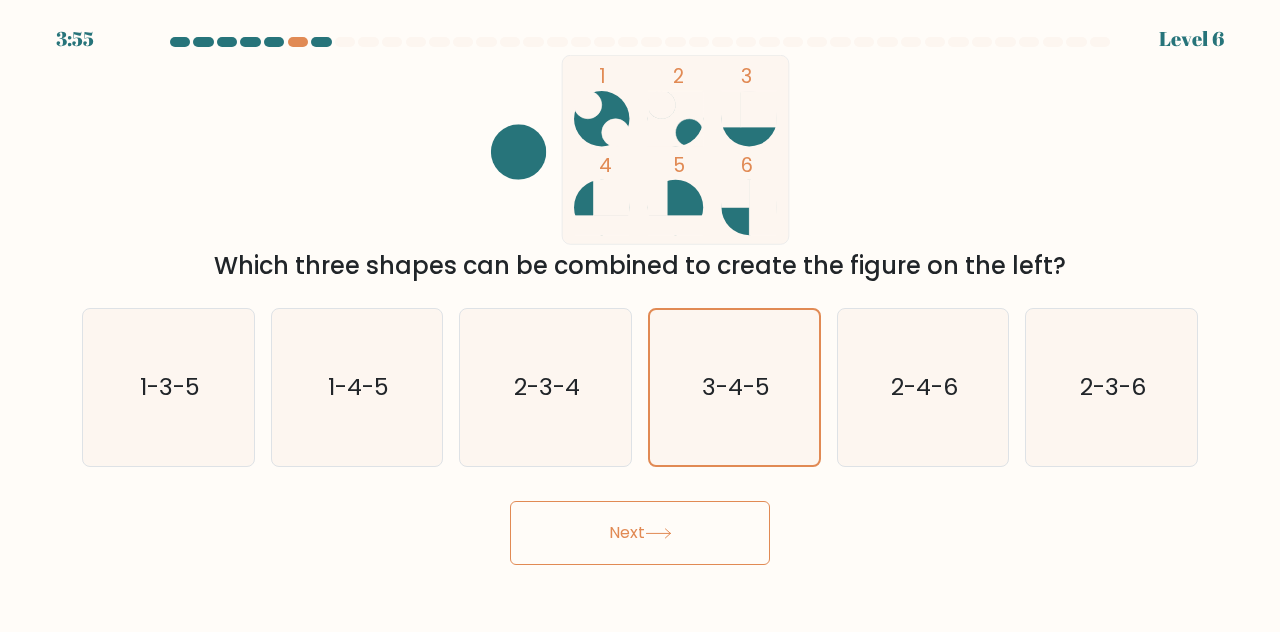 click on "Next" at bounding box center [640, 533] 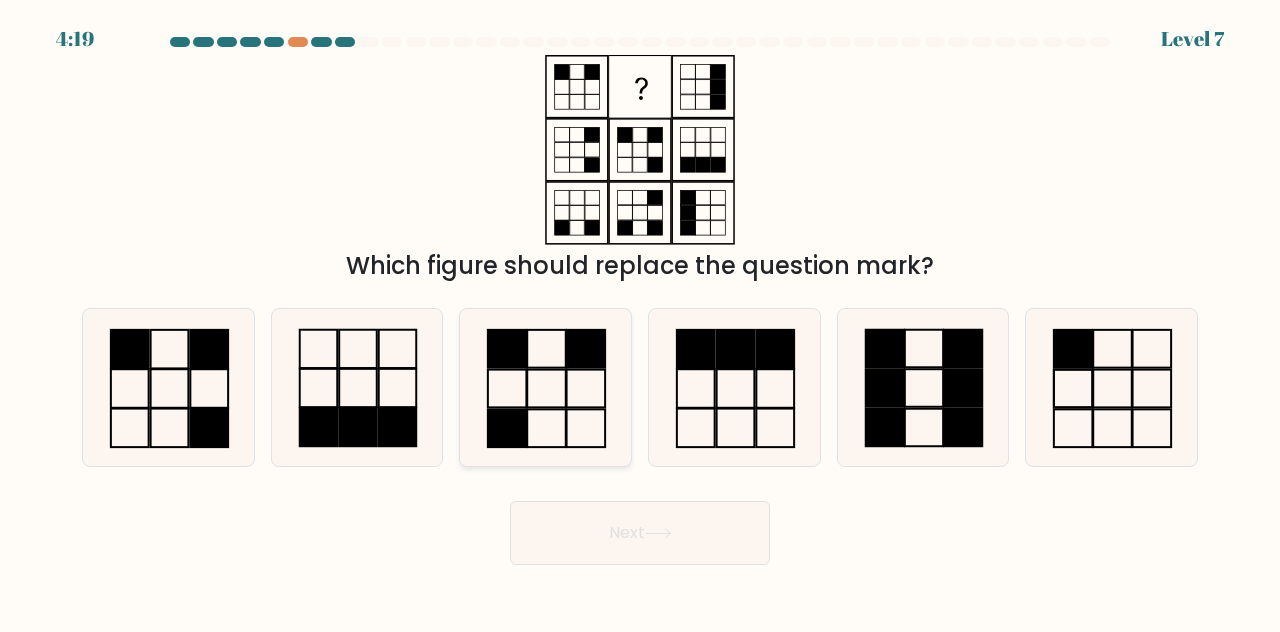 click 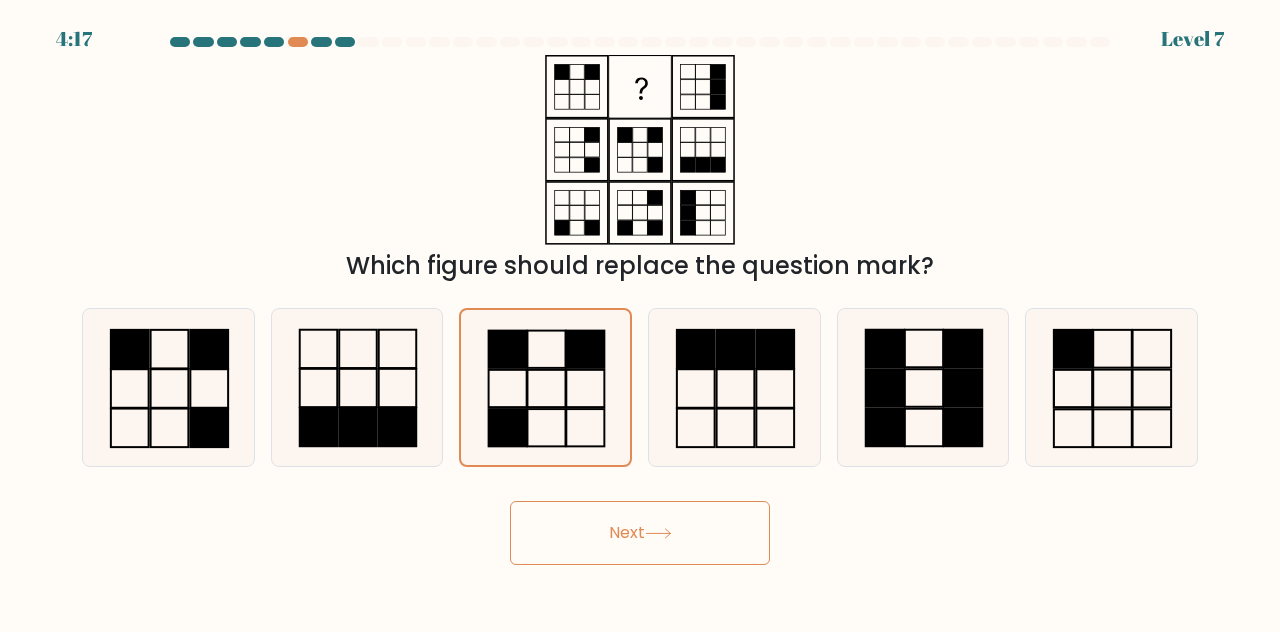 click on "Next" at bounding box center [640, 533] 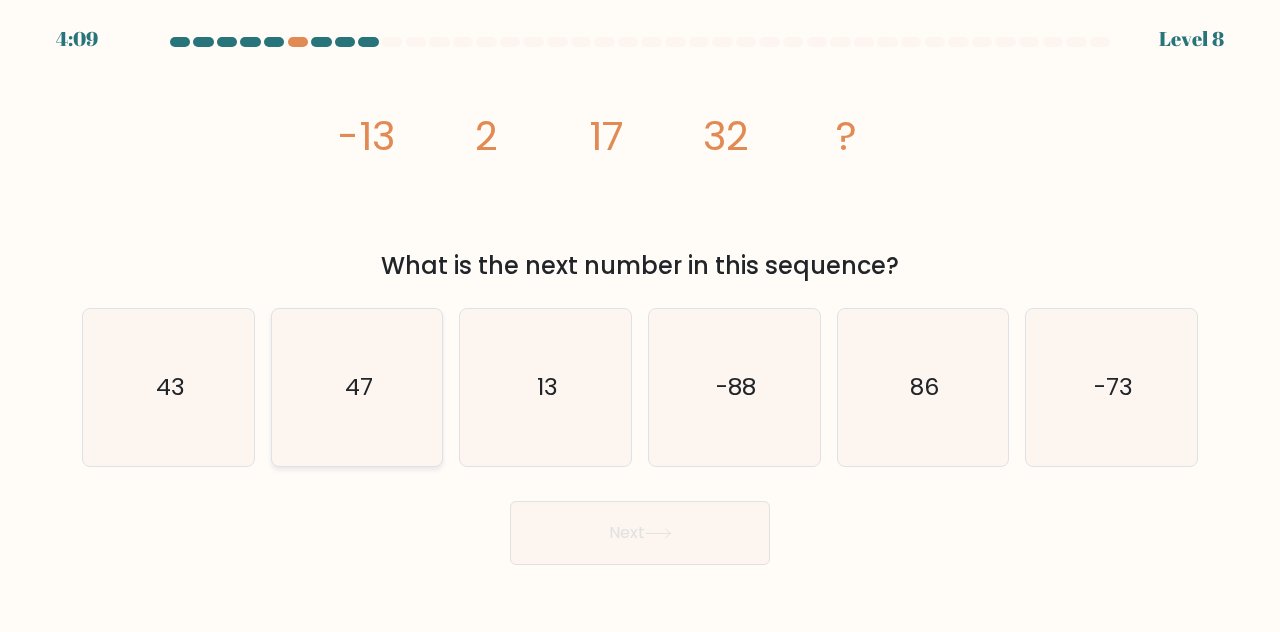 click on "47" 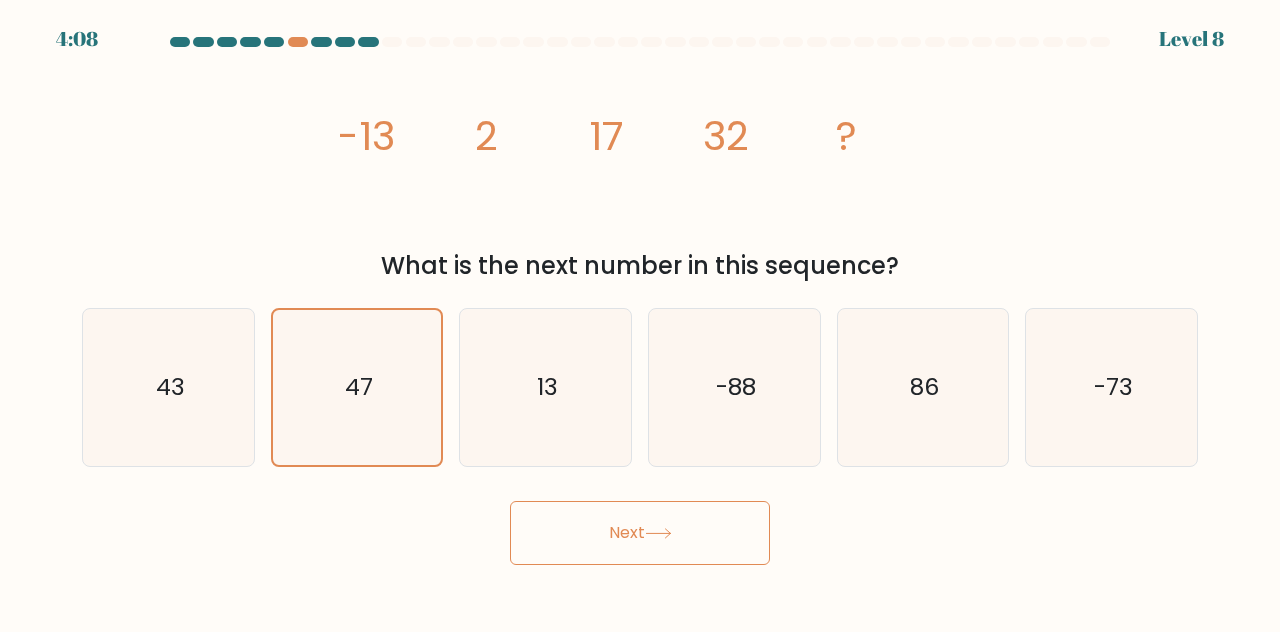 click on "Next" at bounding box center [640, 533] 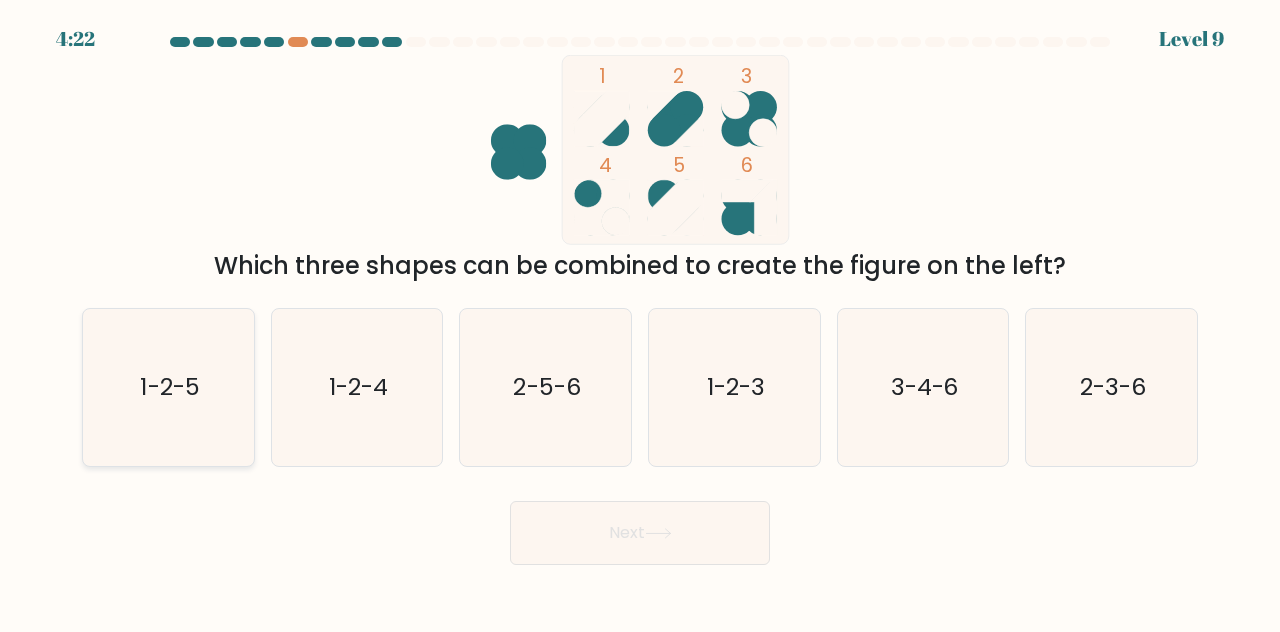 click on "1-2-5" 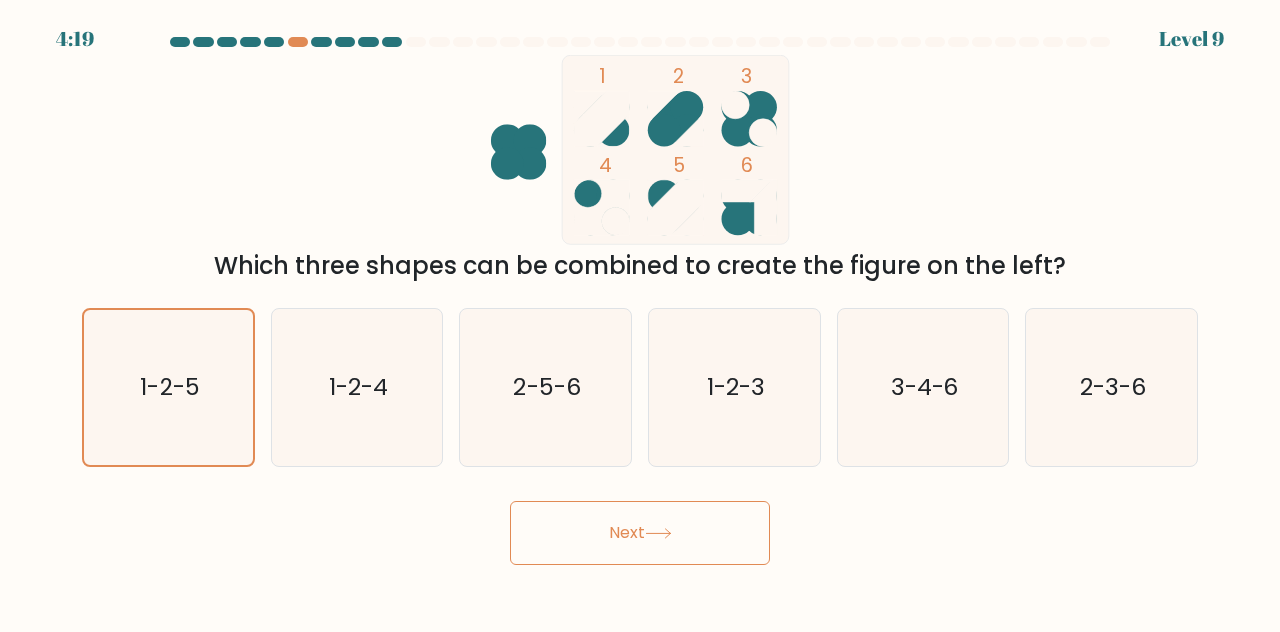 click on "Next" at bounding box center [640, 533] 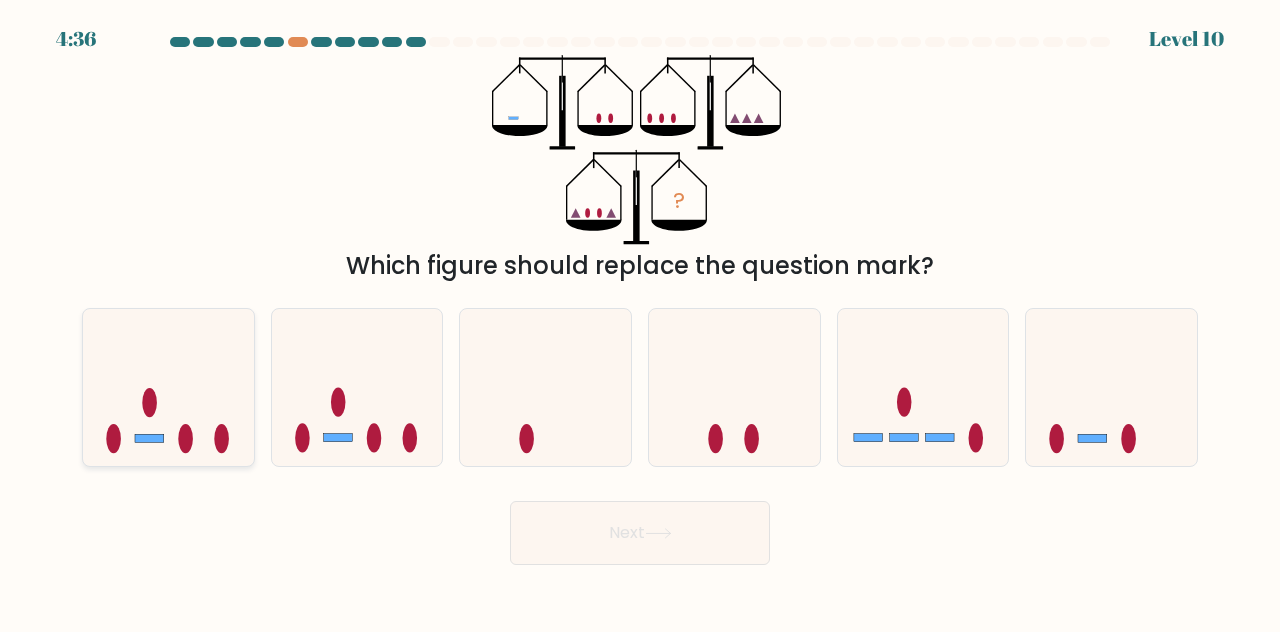 click 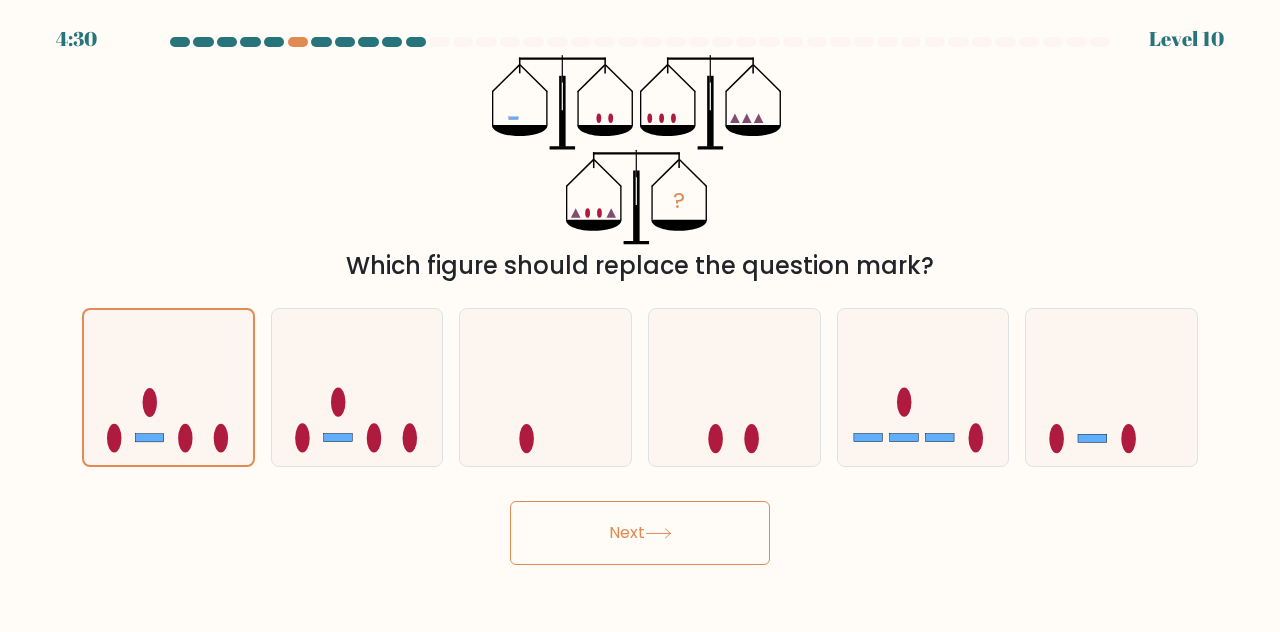 click on "Next" at bounding box center [640, 533] 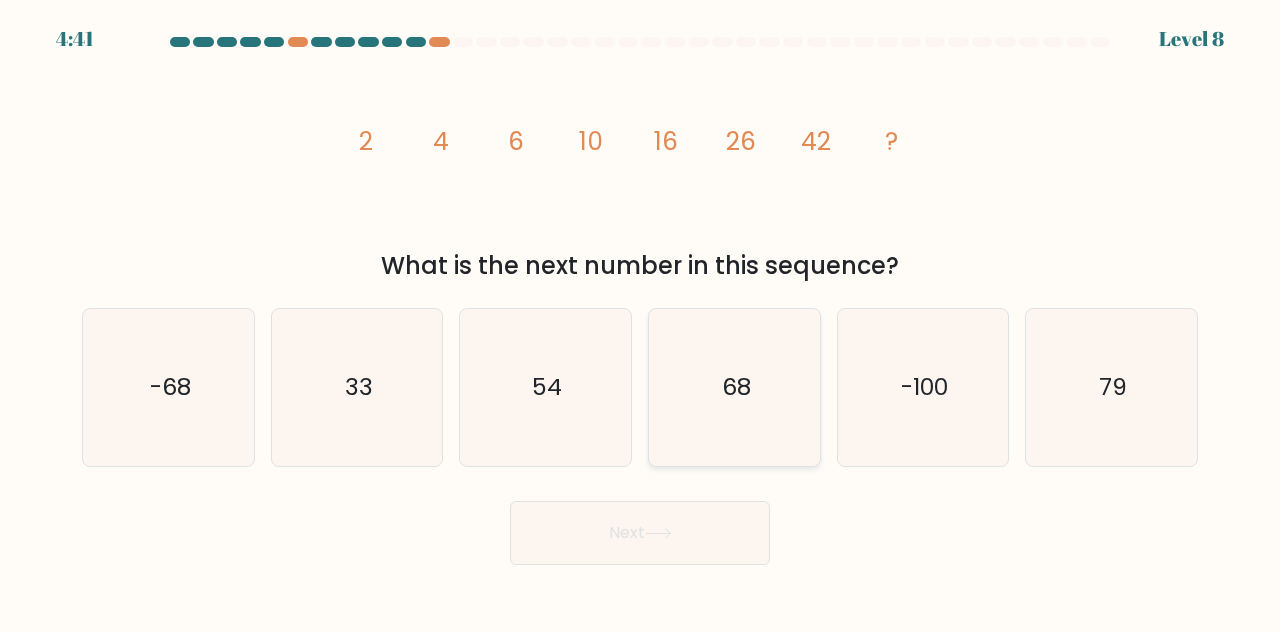 click on "68" 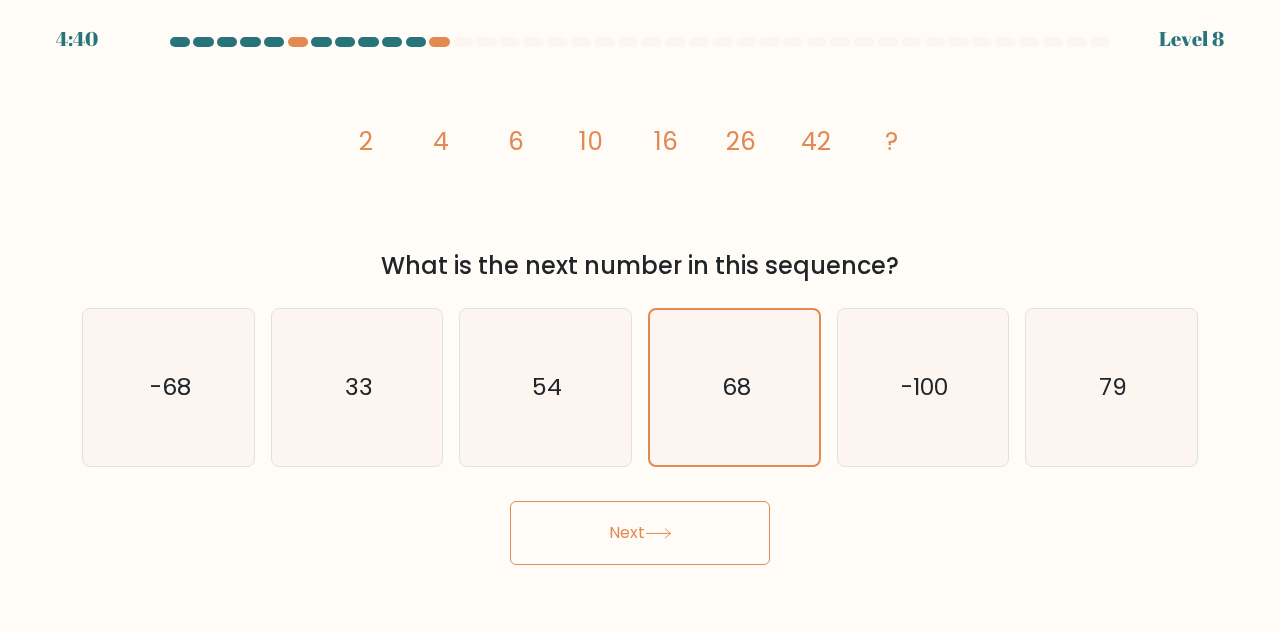 click on "Next" at bounding box center (640, 533) 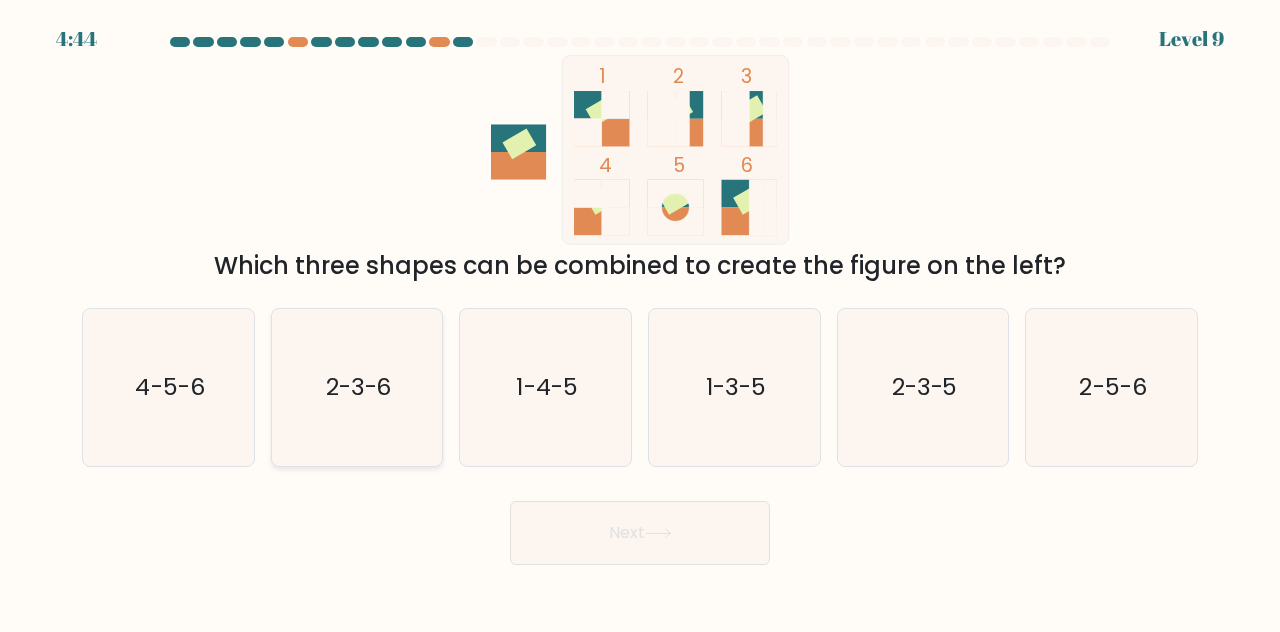 click on "2-3-6" 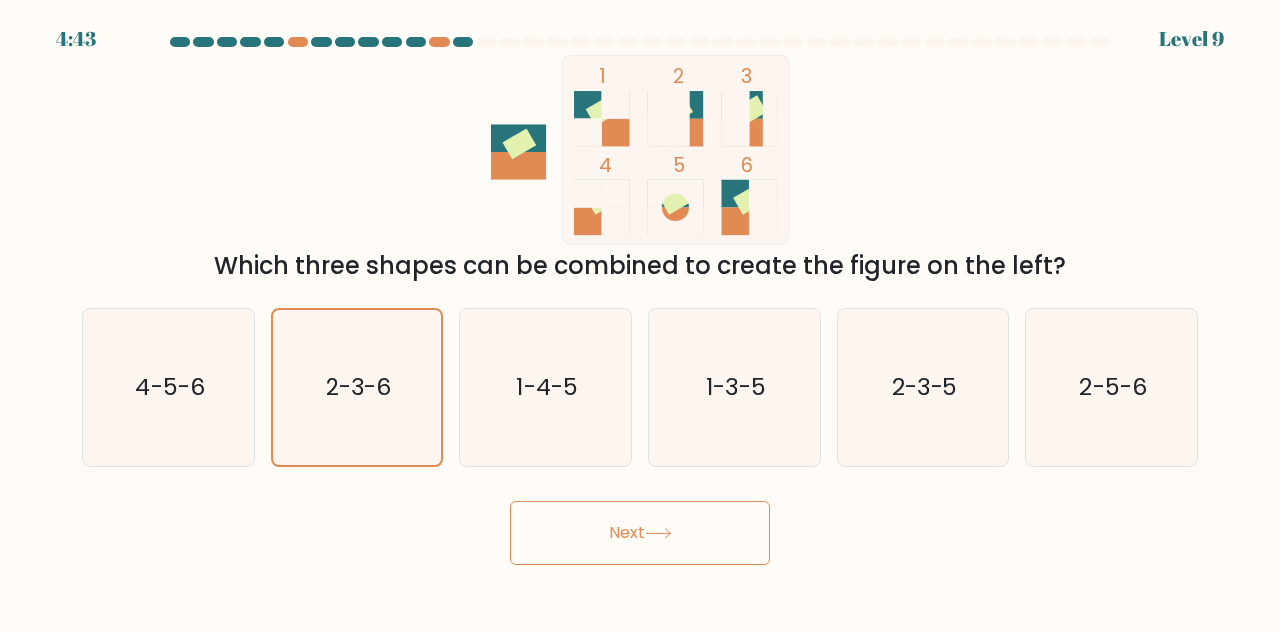 click on "Next" at bounding box center [640, 533] 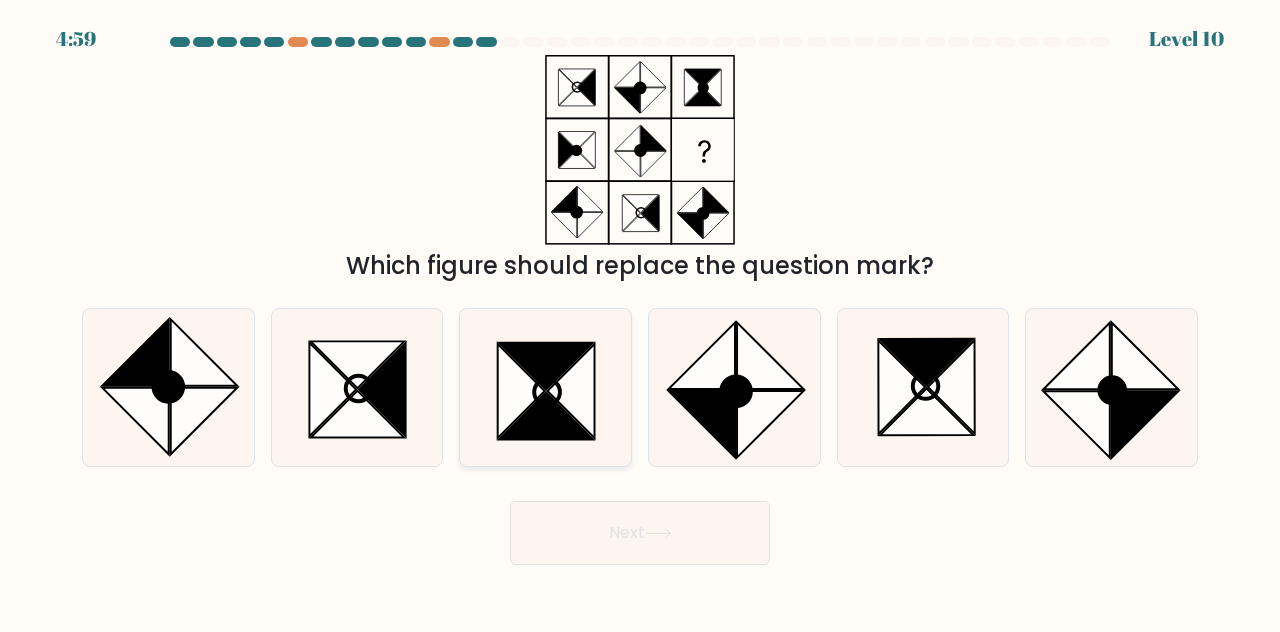 click 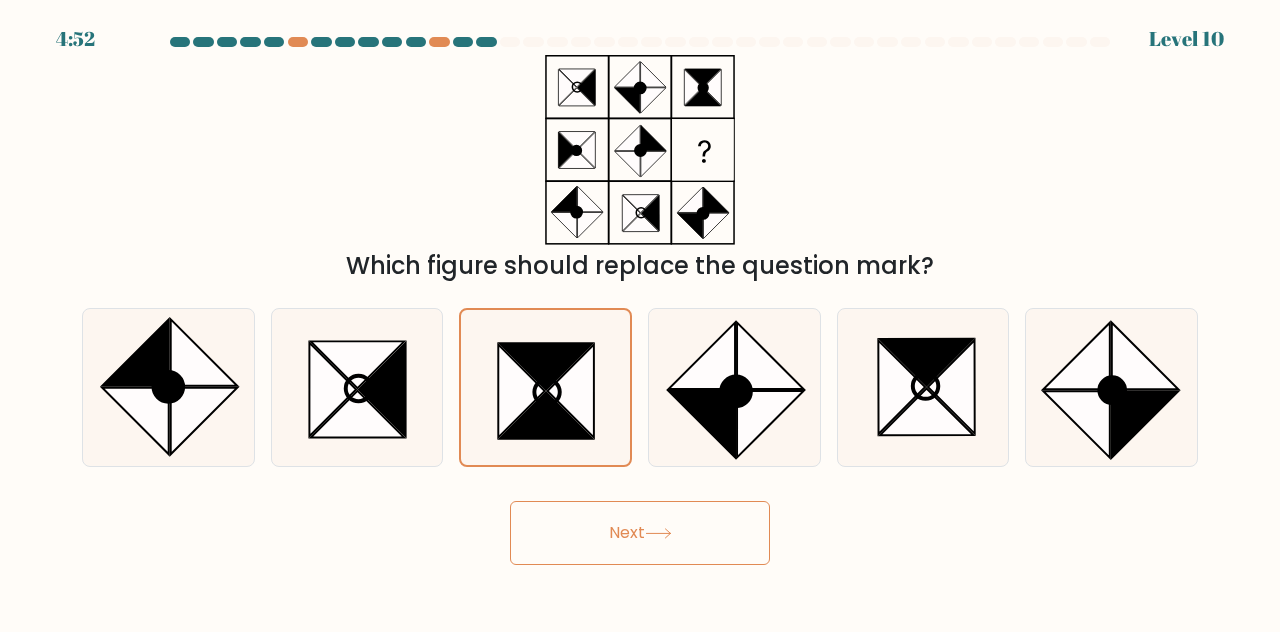 click on "Next" at bounding box center (640, 533) 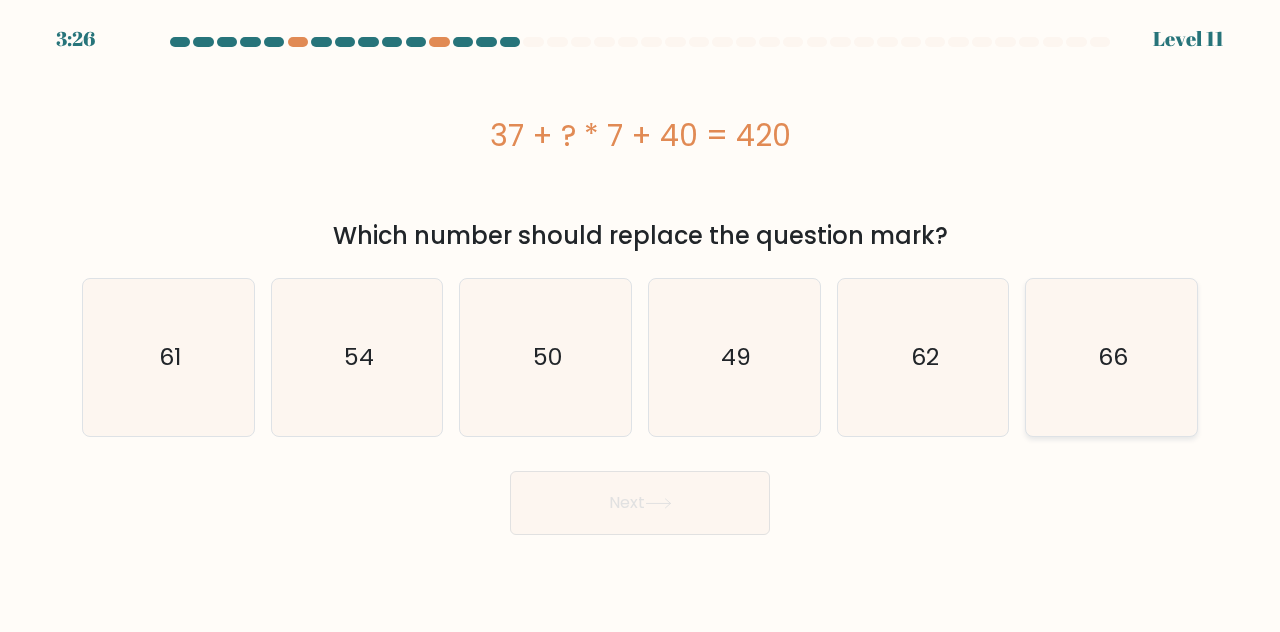 click on "66" 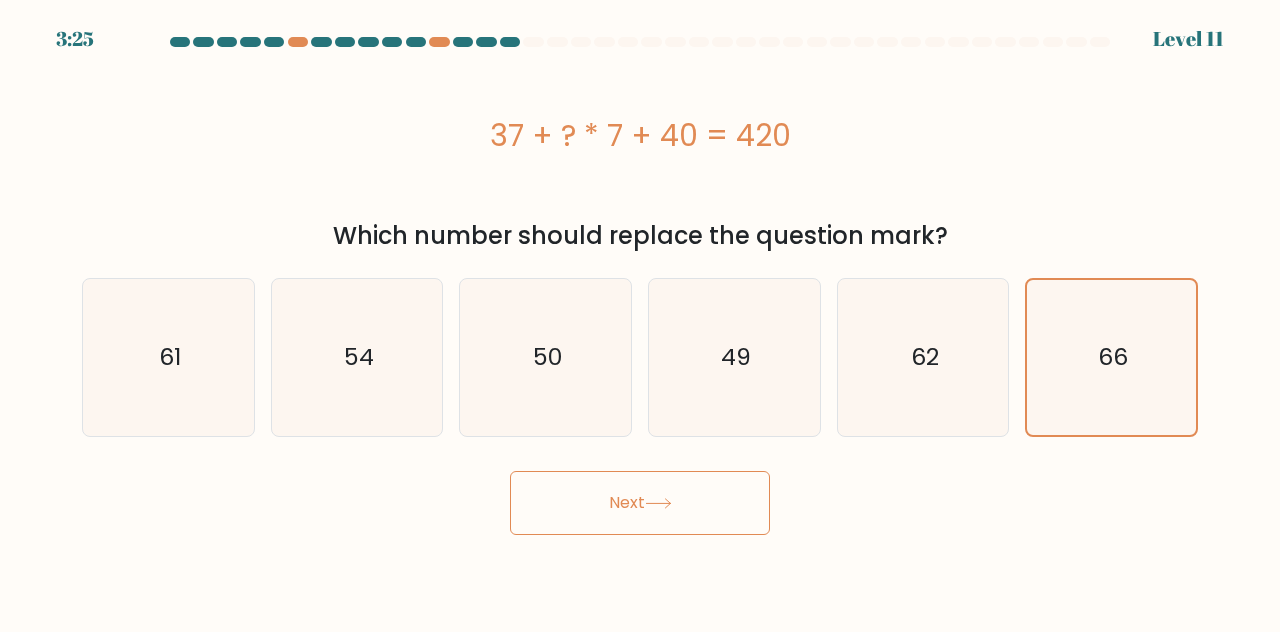 click on "Next" at bounding box center (640, 503) 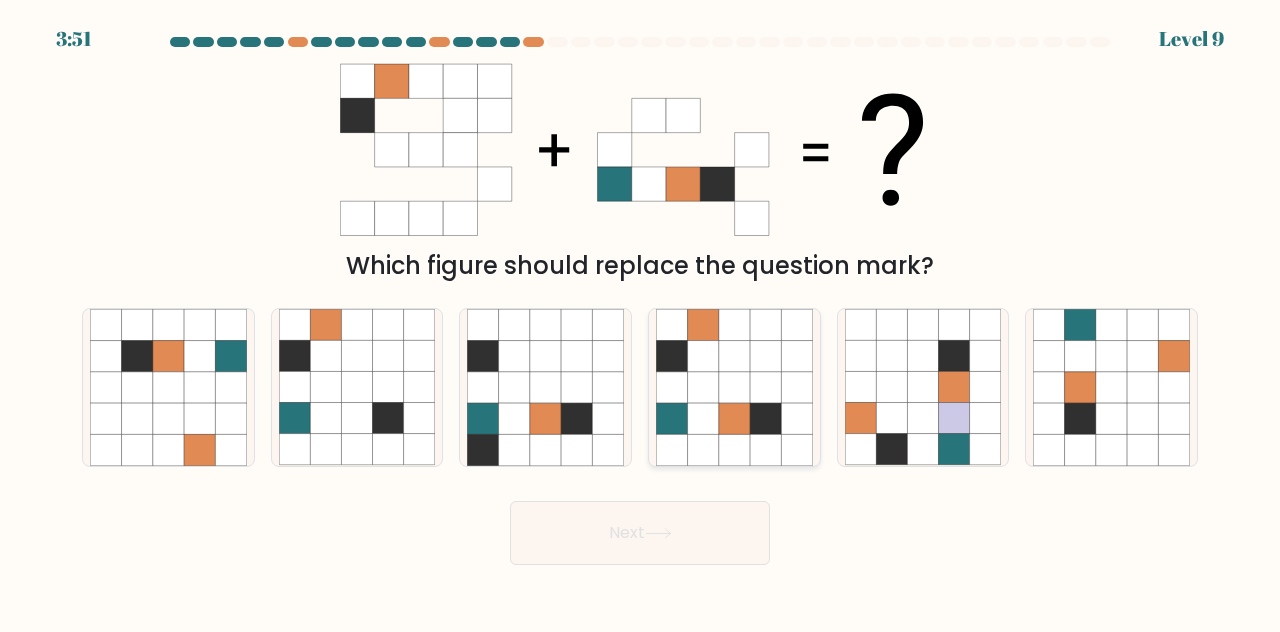 click 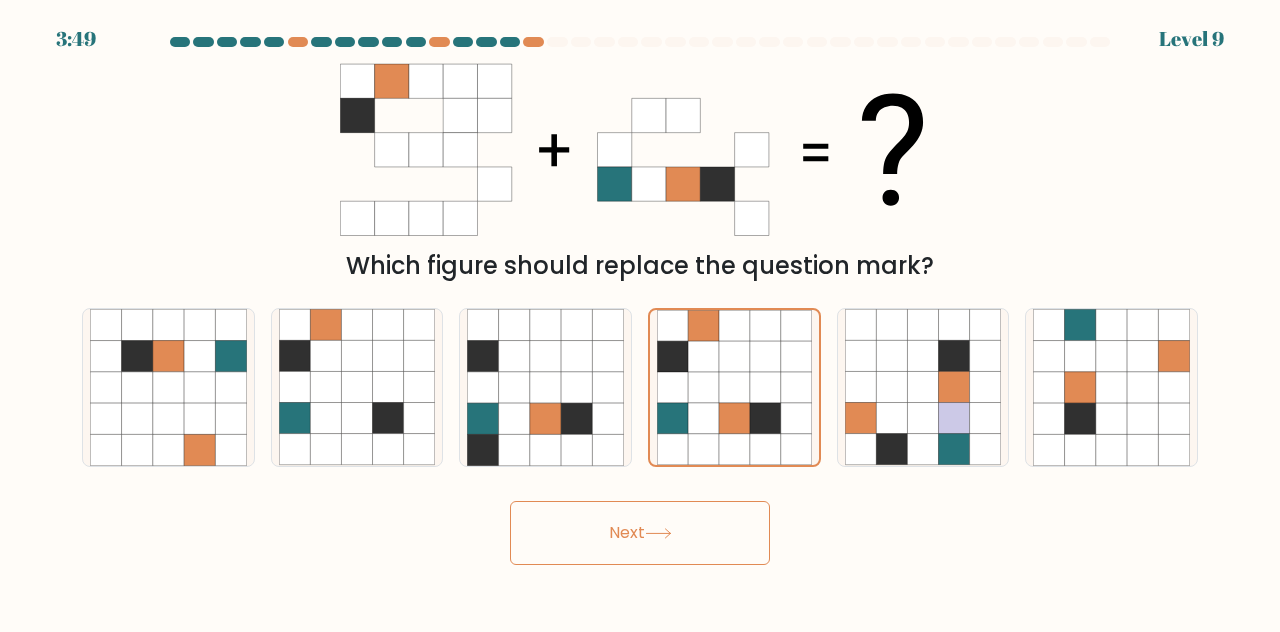 click on "Next" at bounding box center (640, 533) 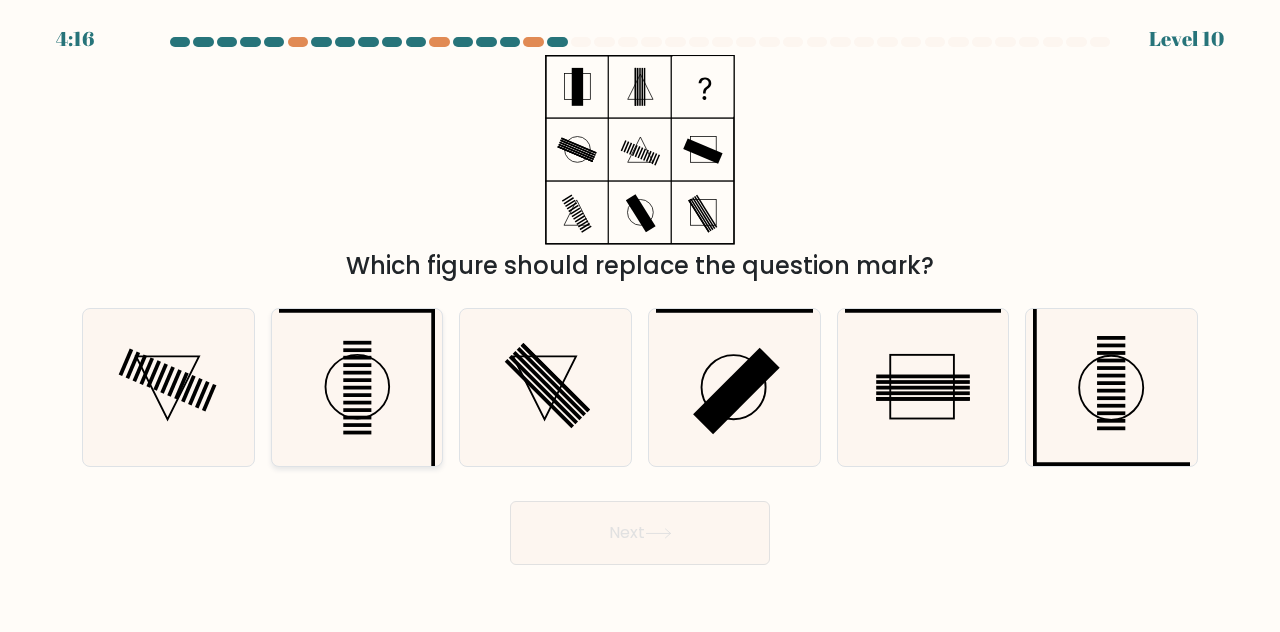 click 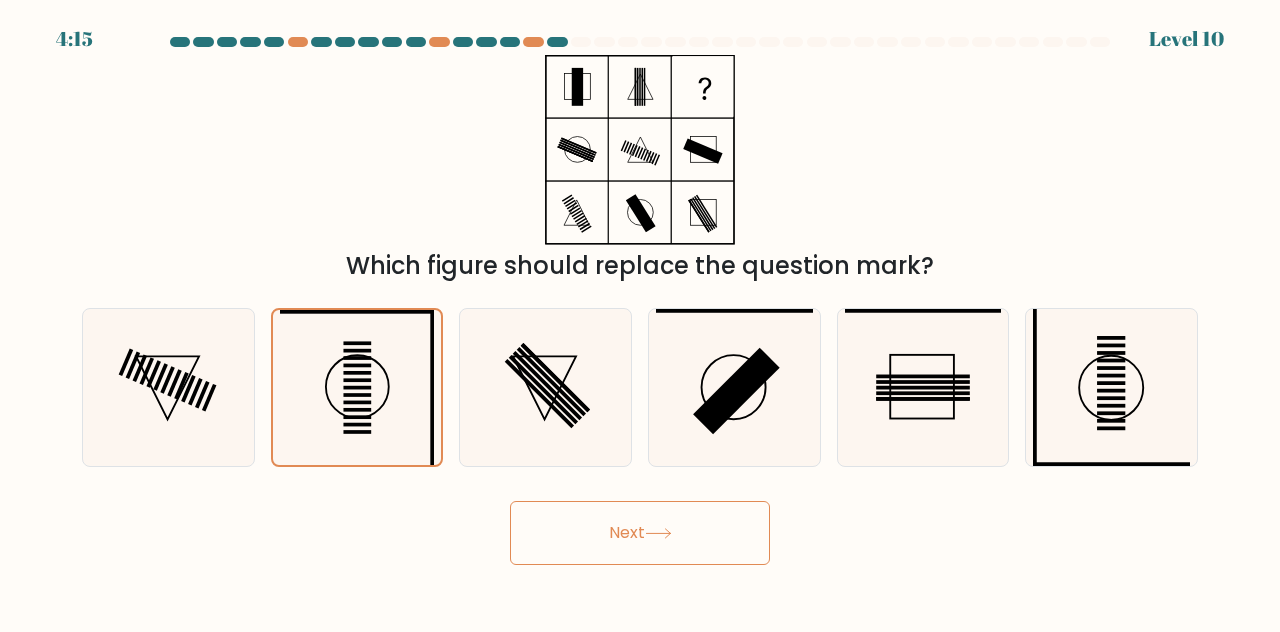 click on "Next" at bounding box center [640, 533] 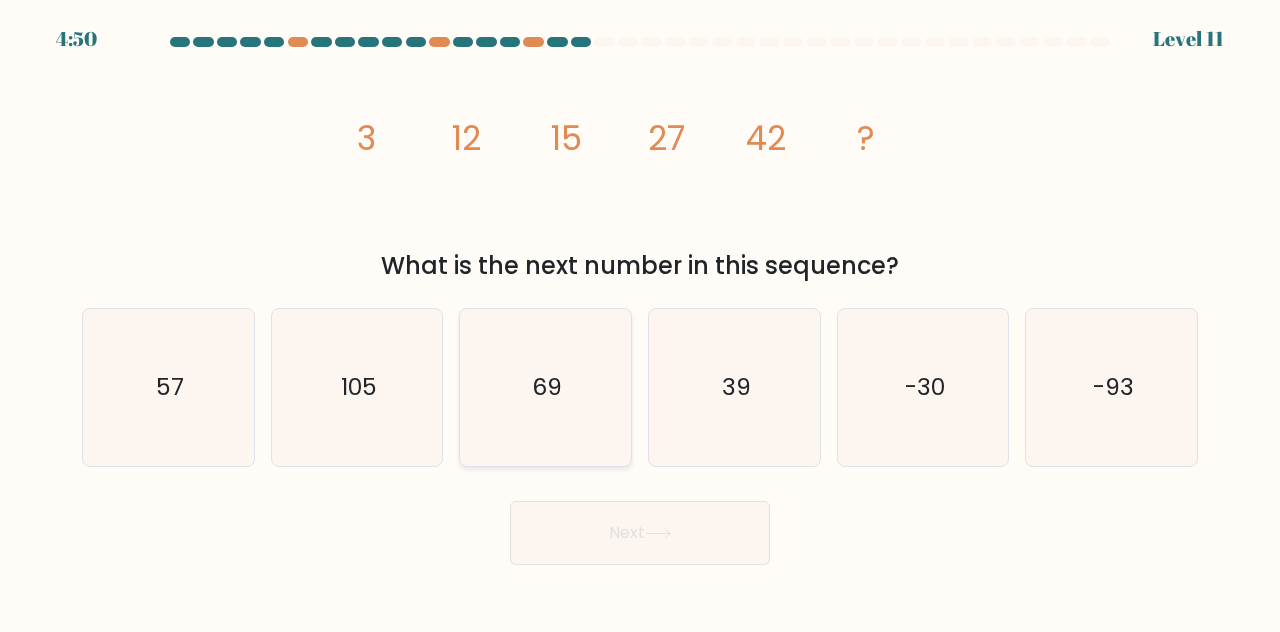 click on "69" 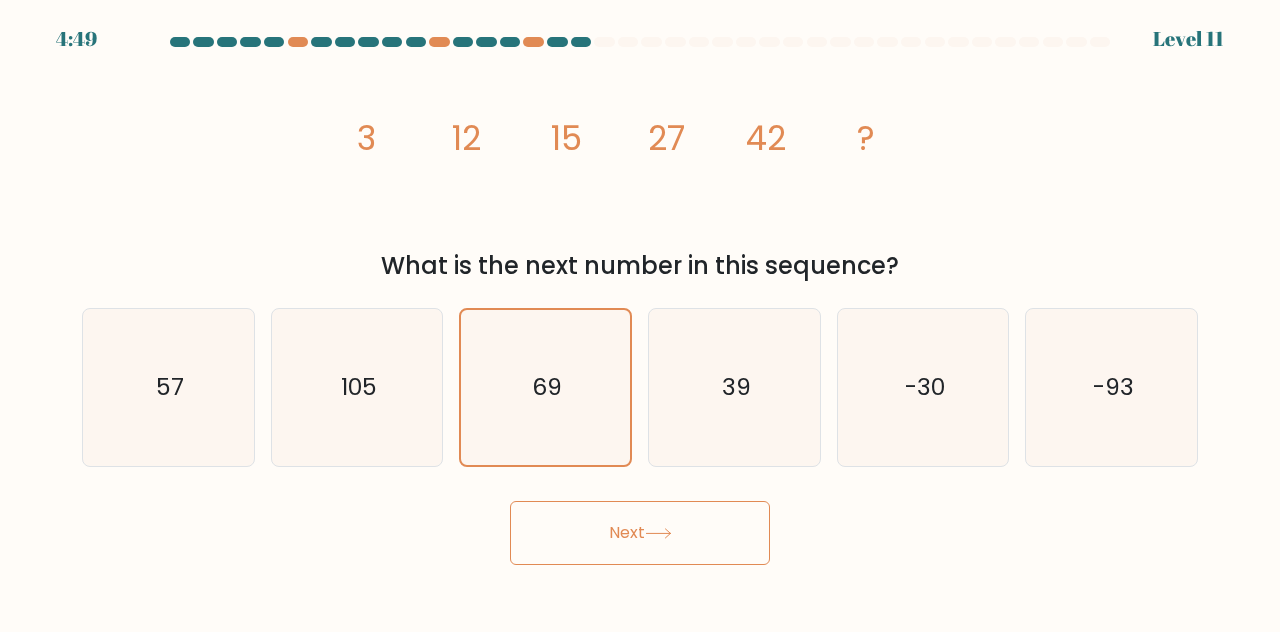 click on "Next" at bounding box center [640, 533] 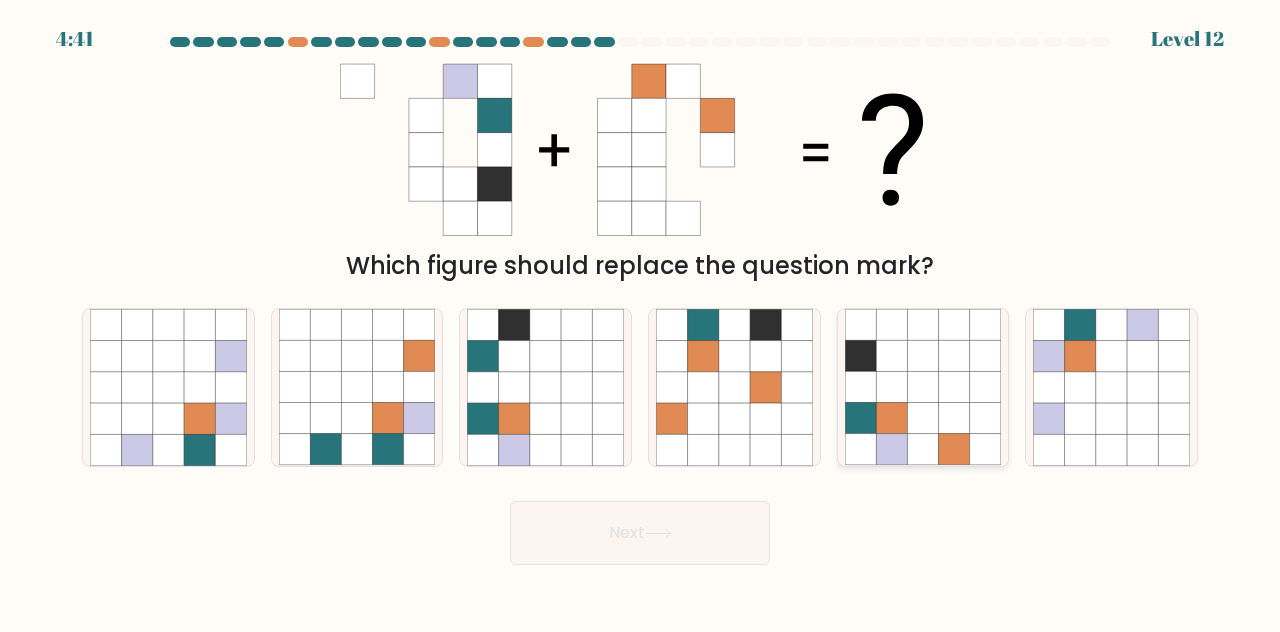 click 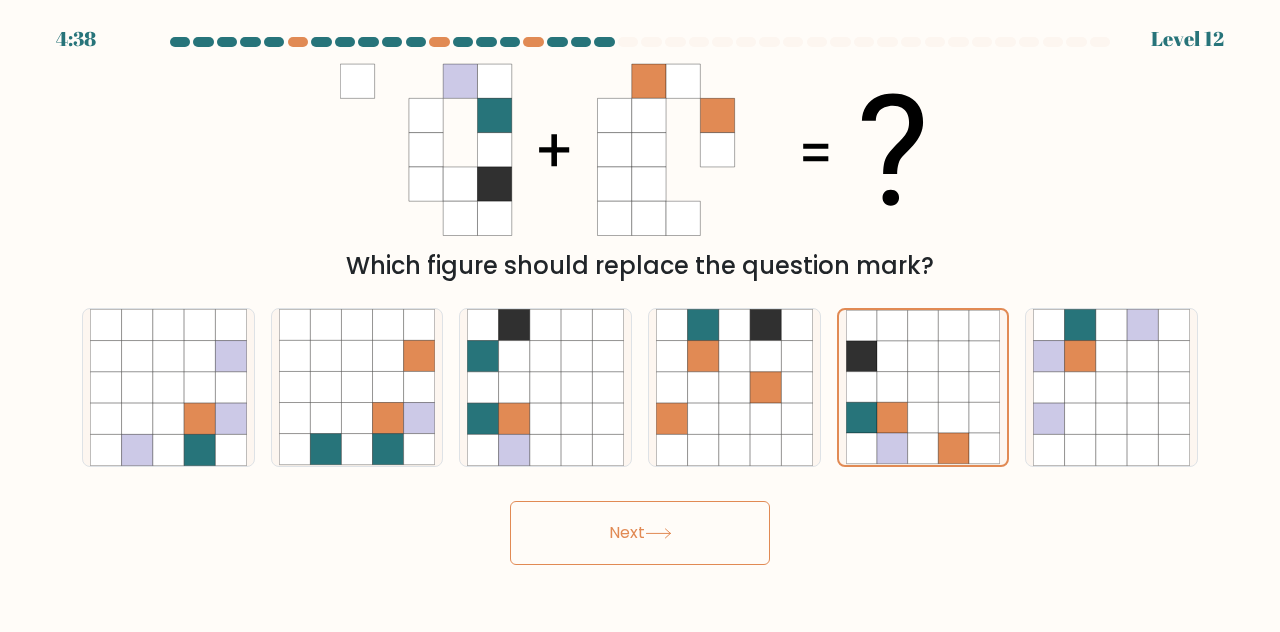 click on "Next" at bounding box center (640, 533) 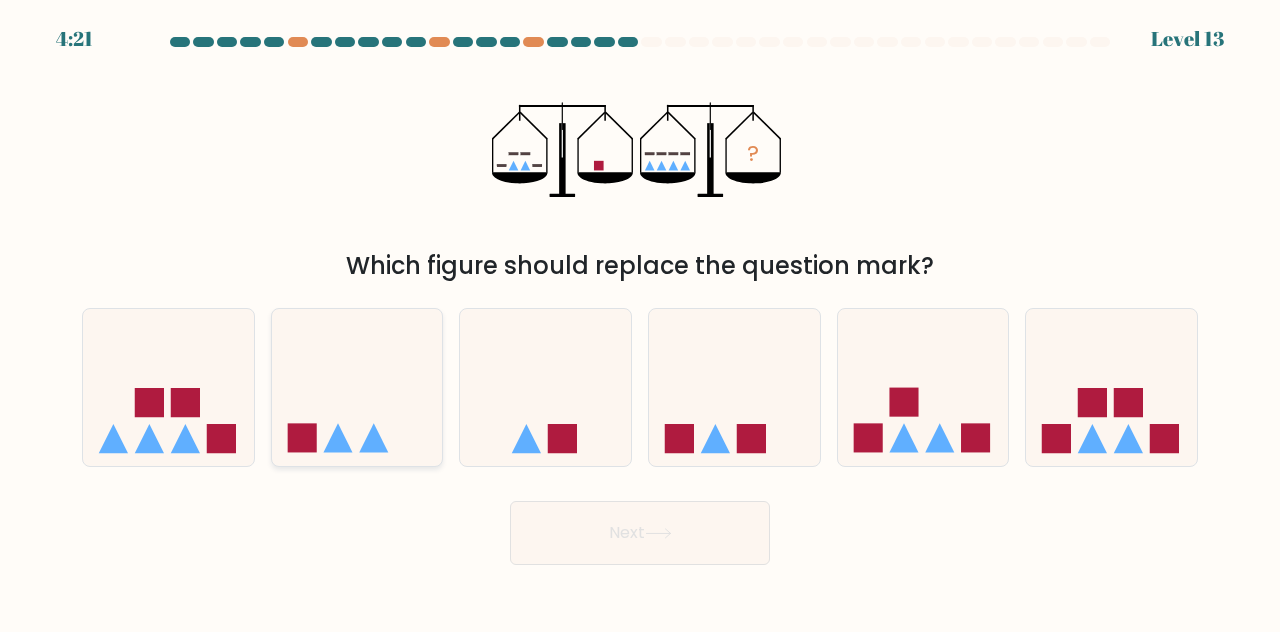 click 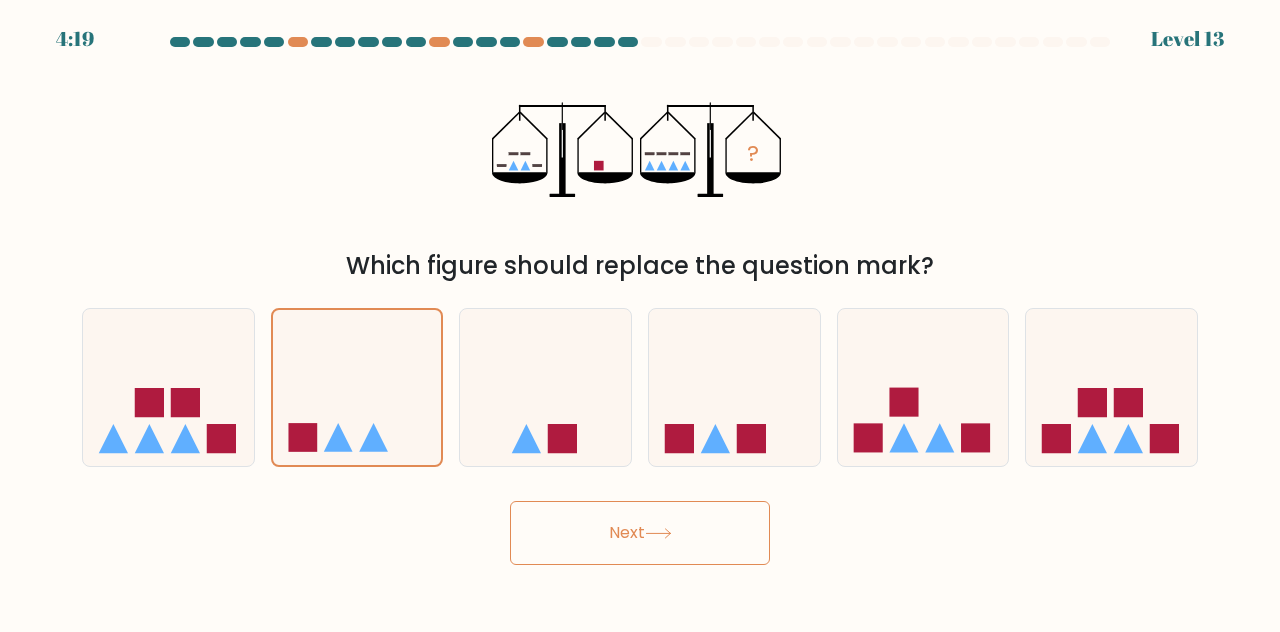 click on "Next" at bounding box center (640, 533) 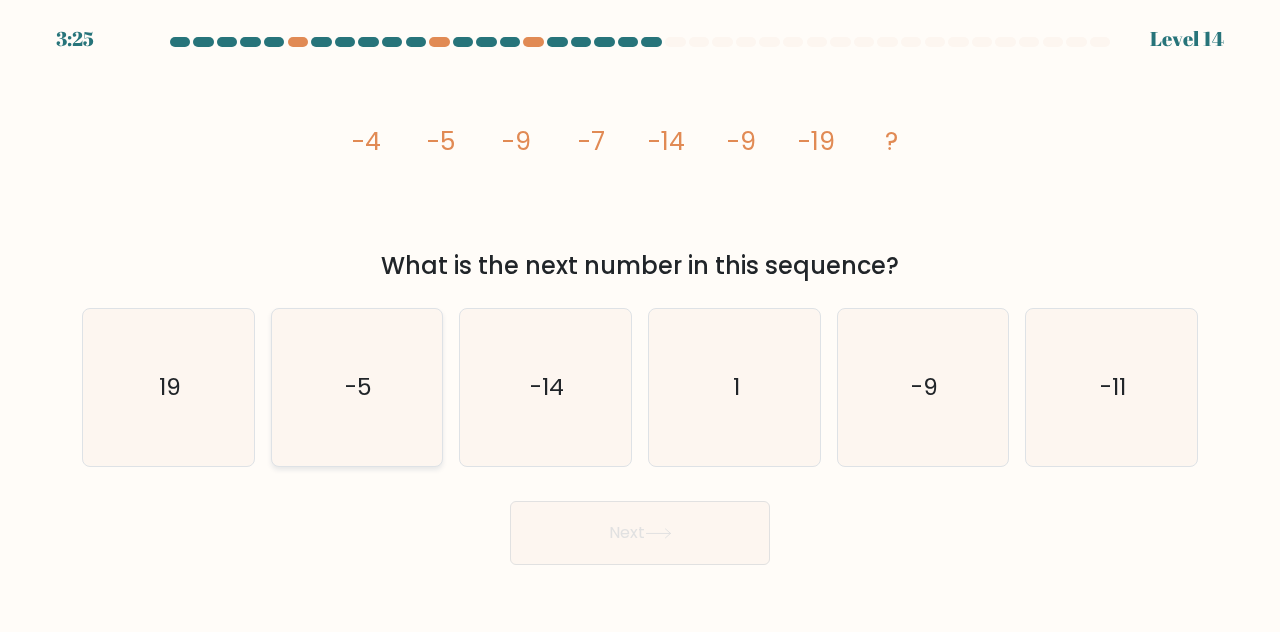 click on "-5" 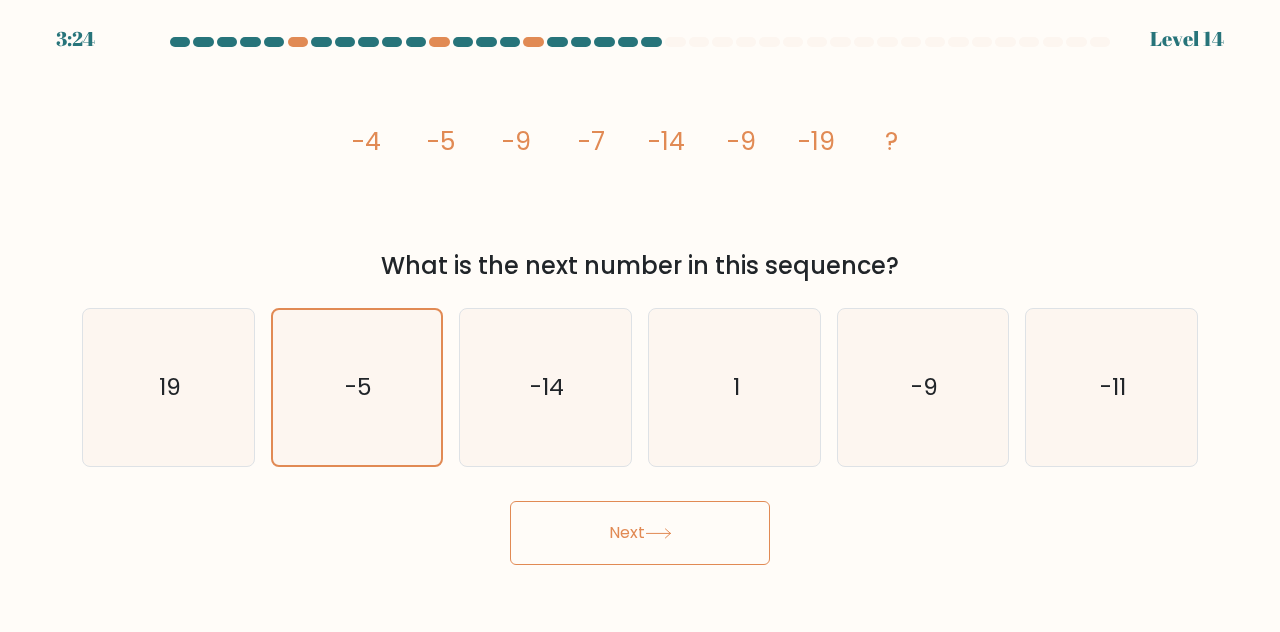 click on "Next" at bounding box center (640, 533) 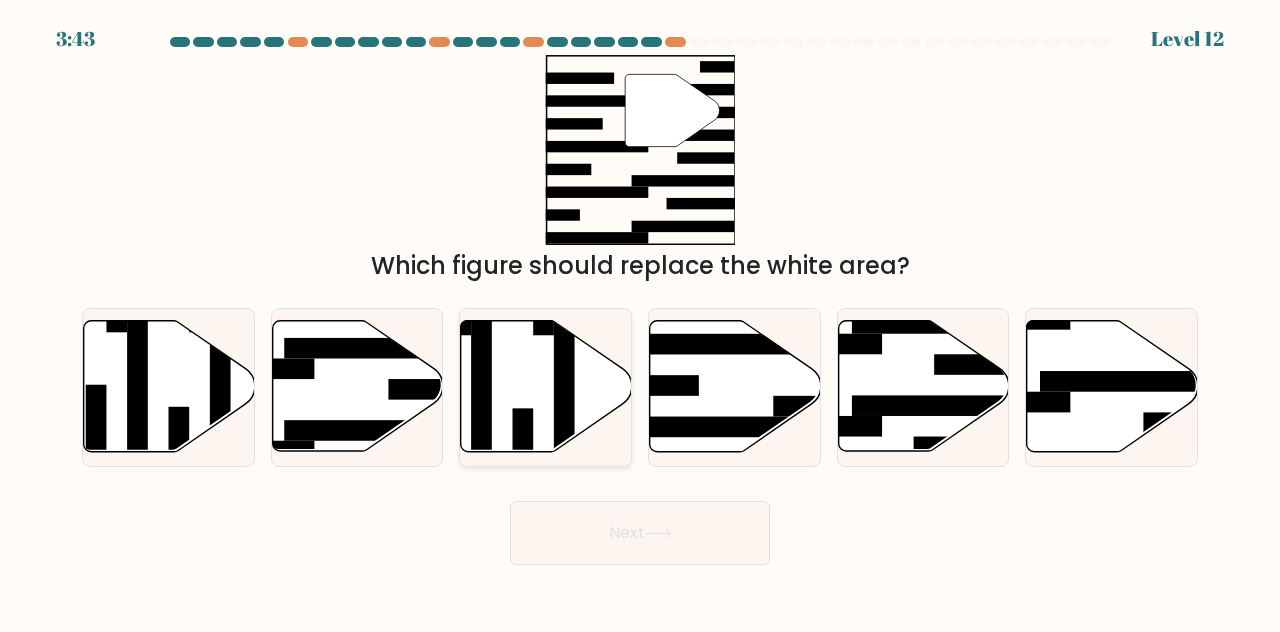 click 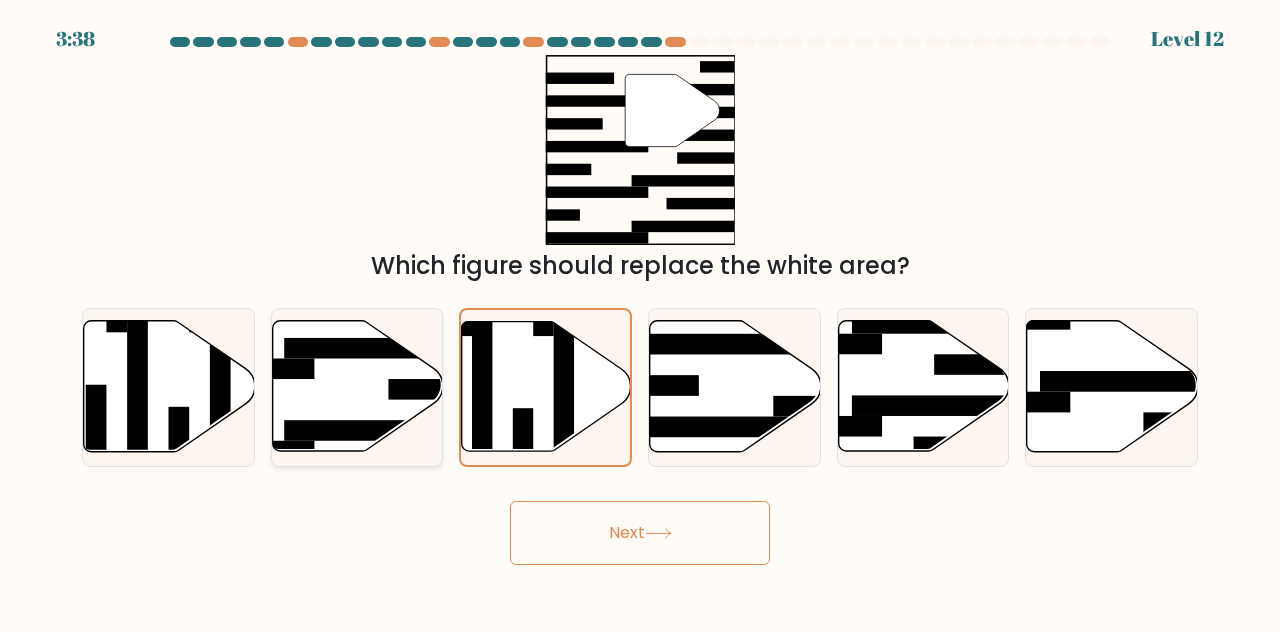 click 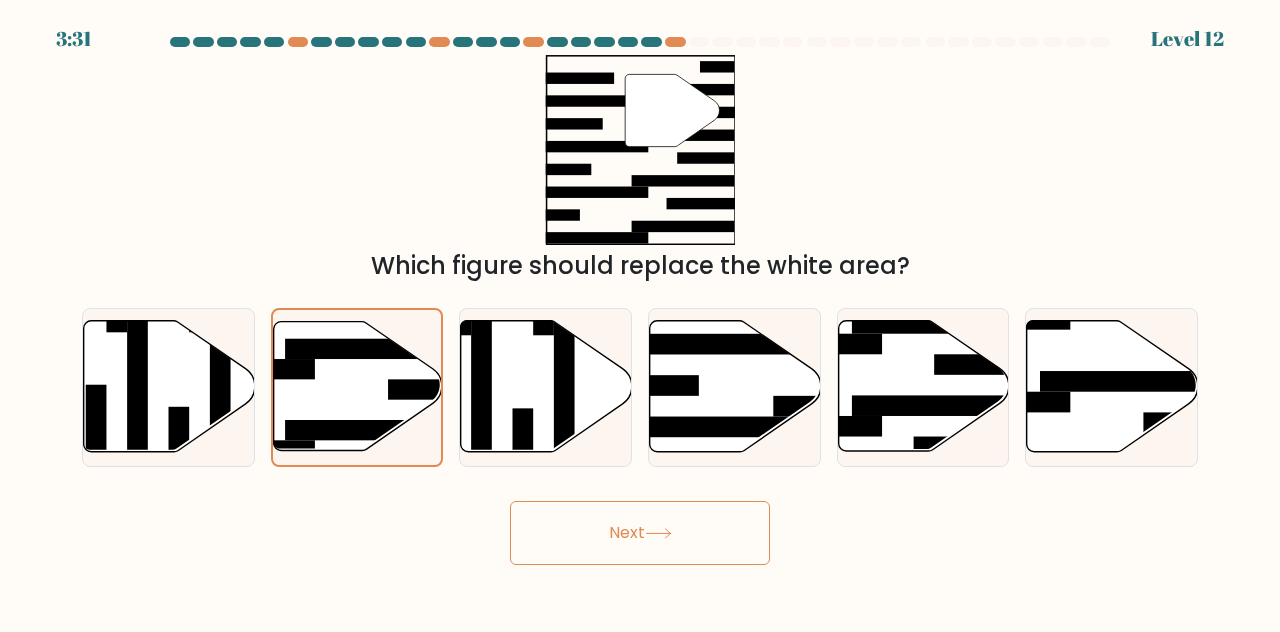 click on "Next" at bounding box center [640, 533] 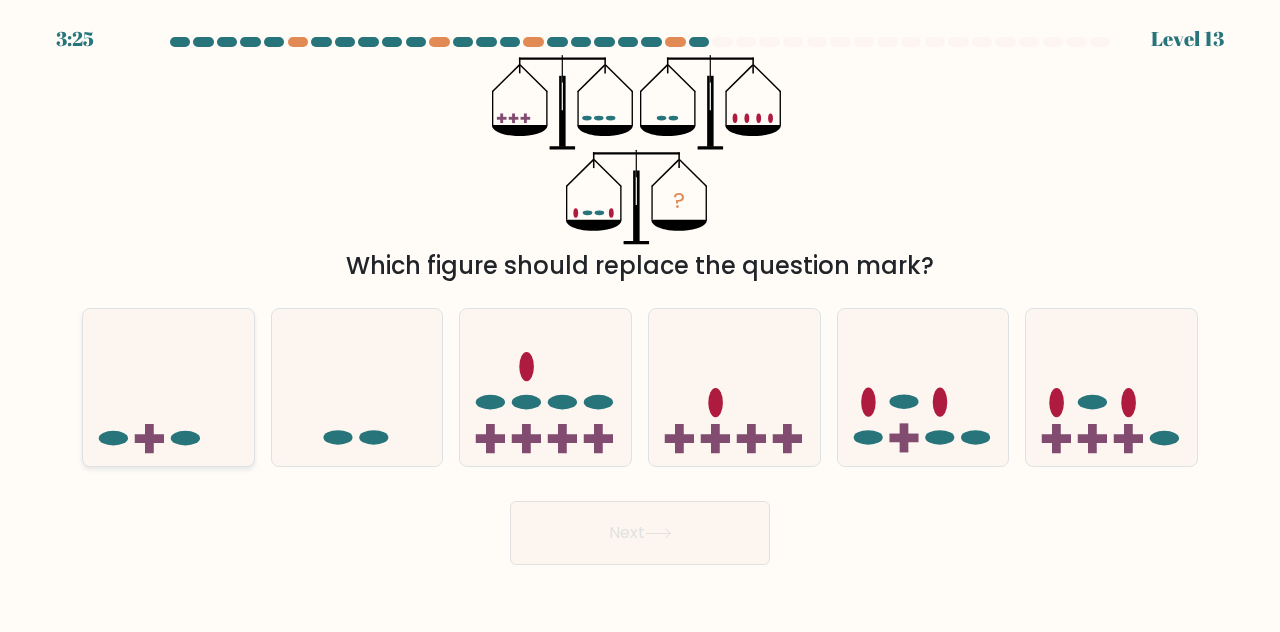 click 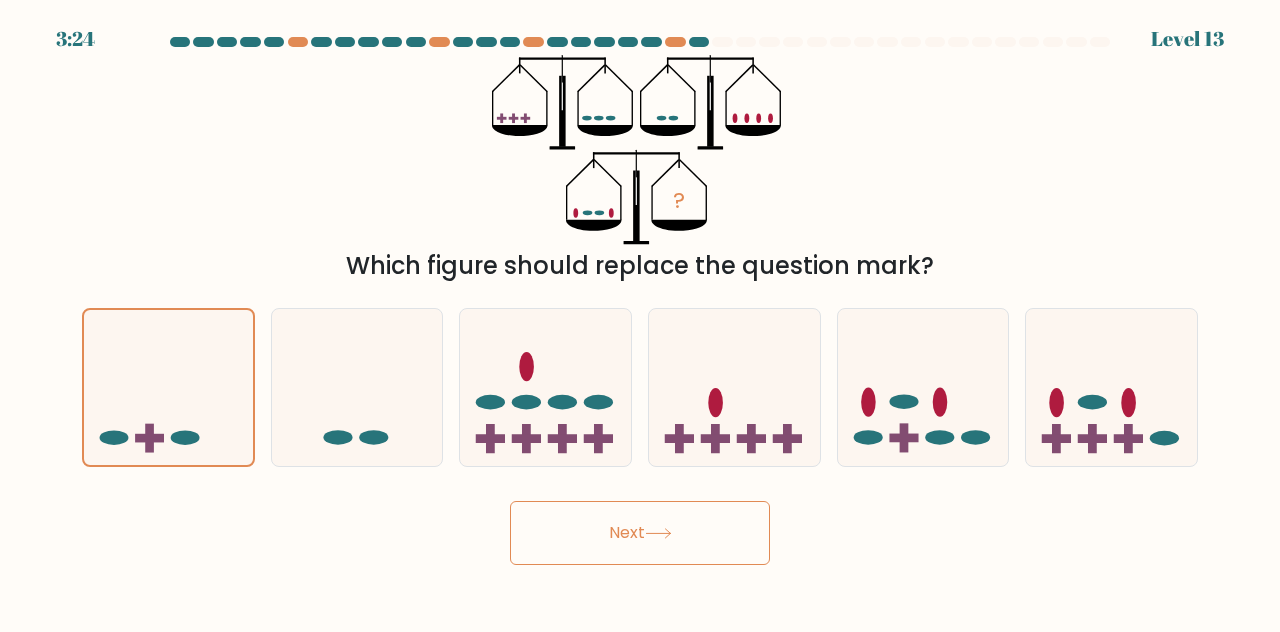 click 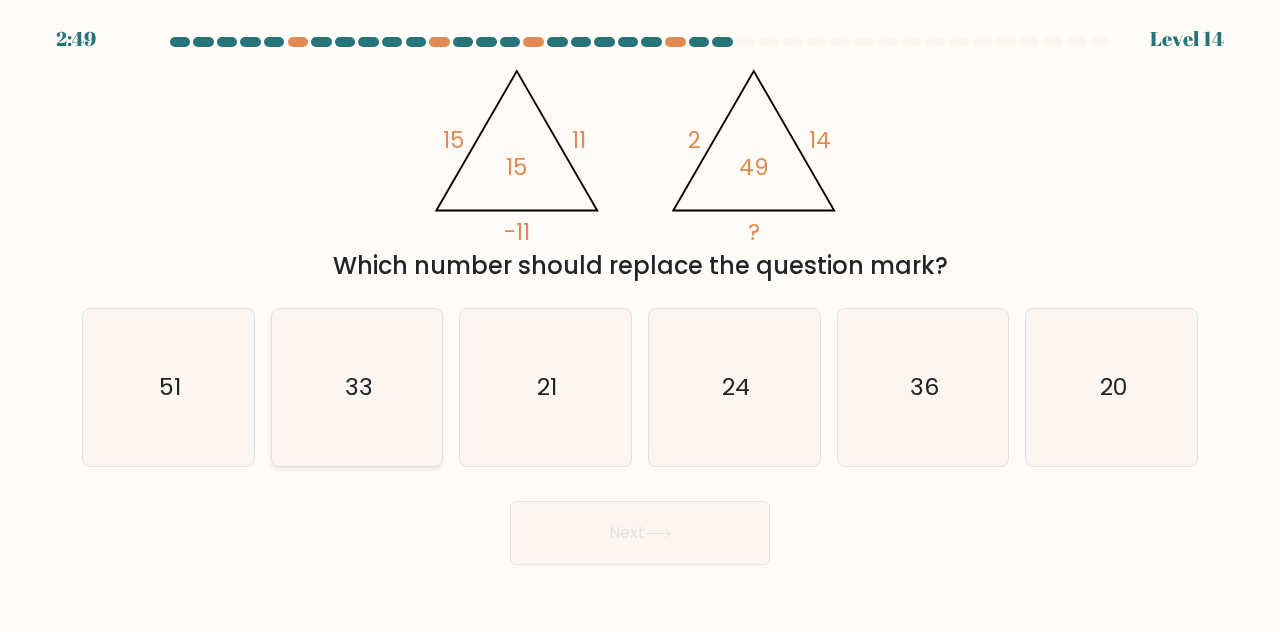 click on "33" 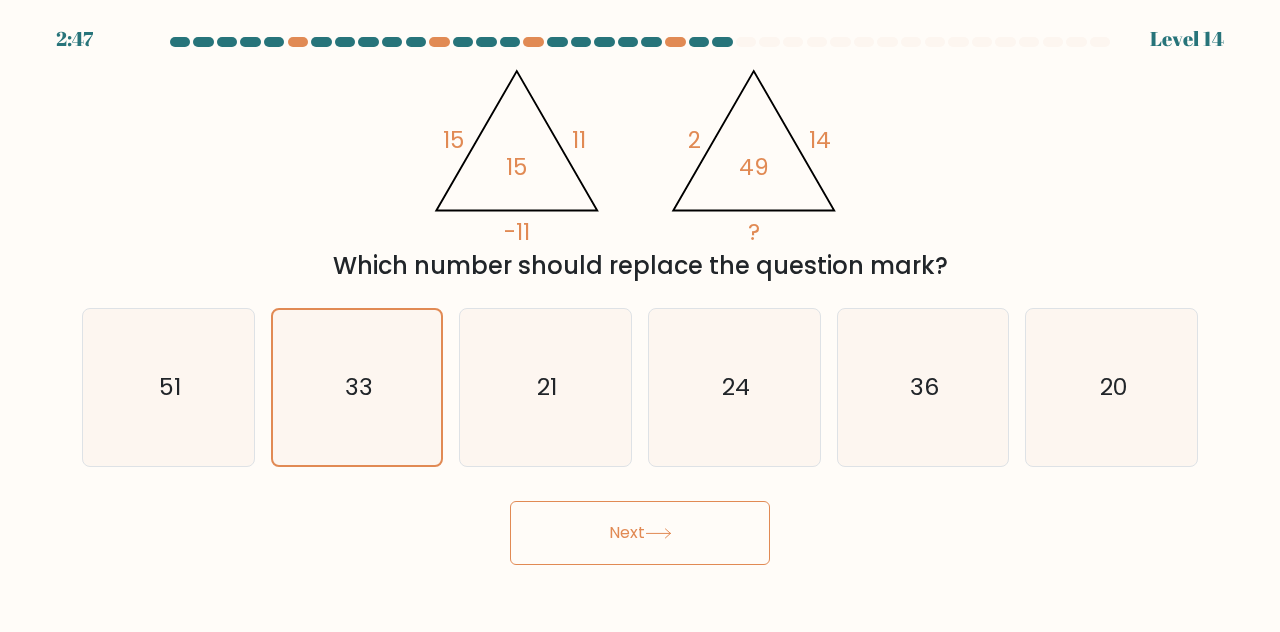 click on "Next" at bounding box center [640, 533] 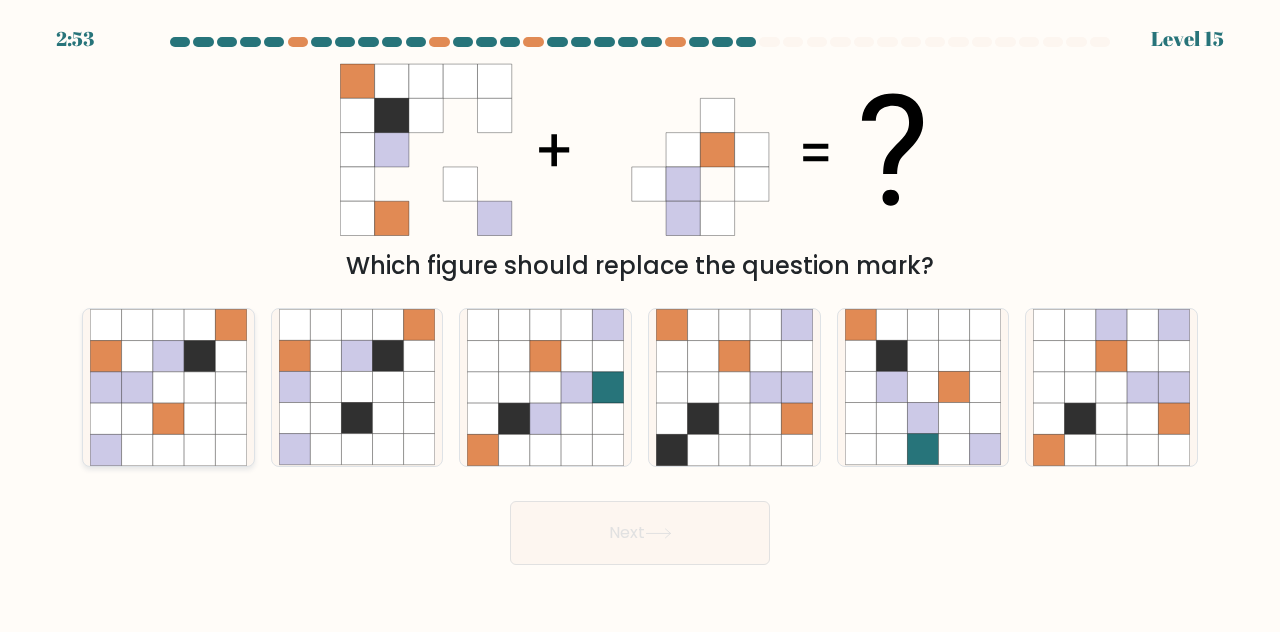 click 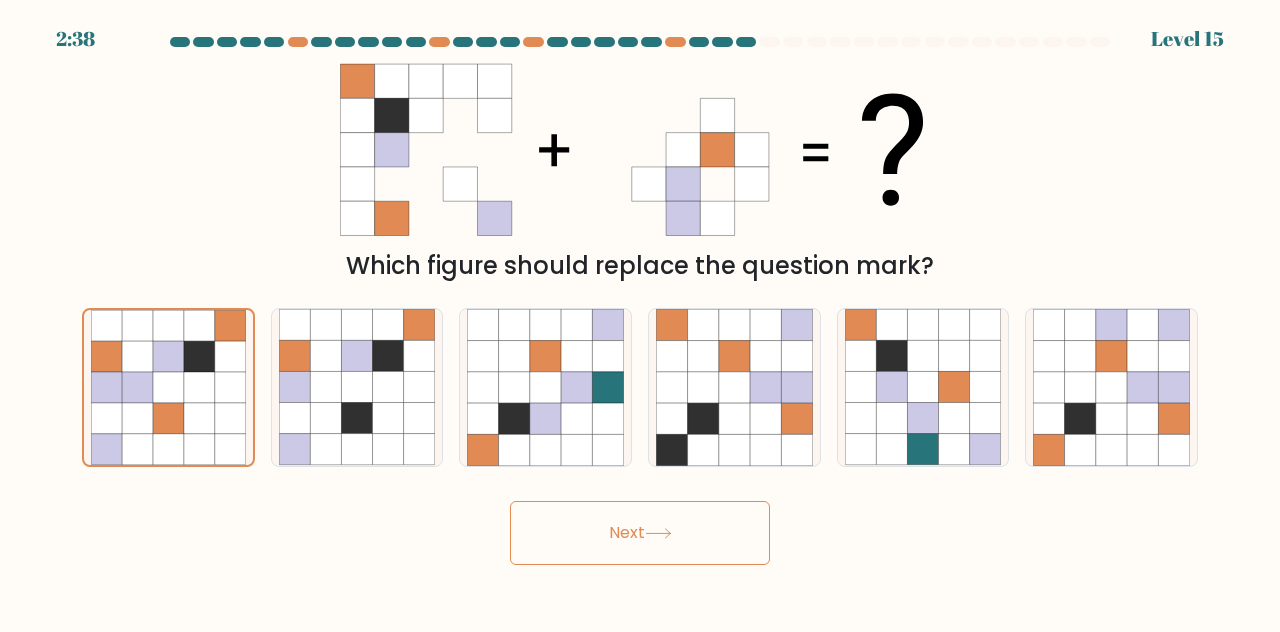 click on "Next" at bounding box center (640, 533) 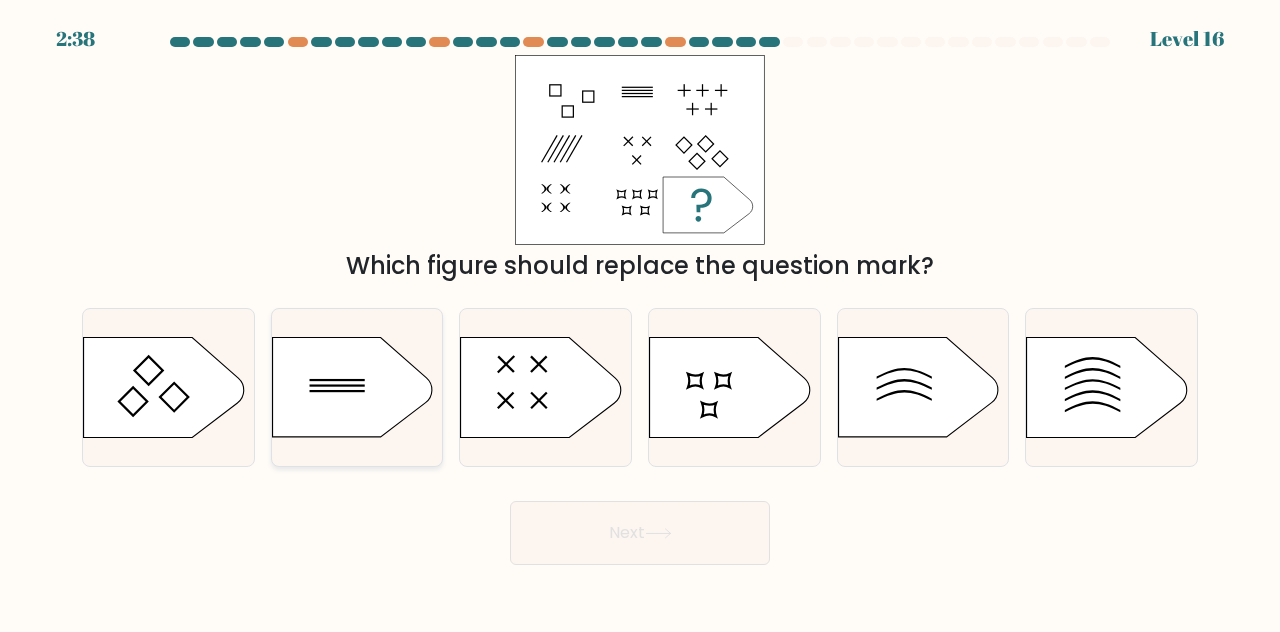click 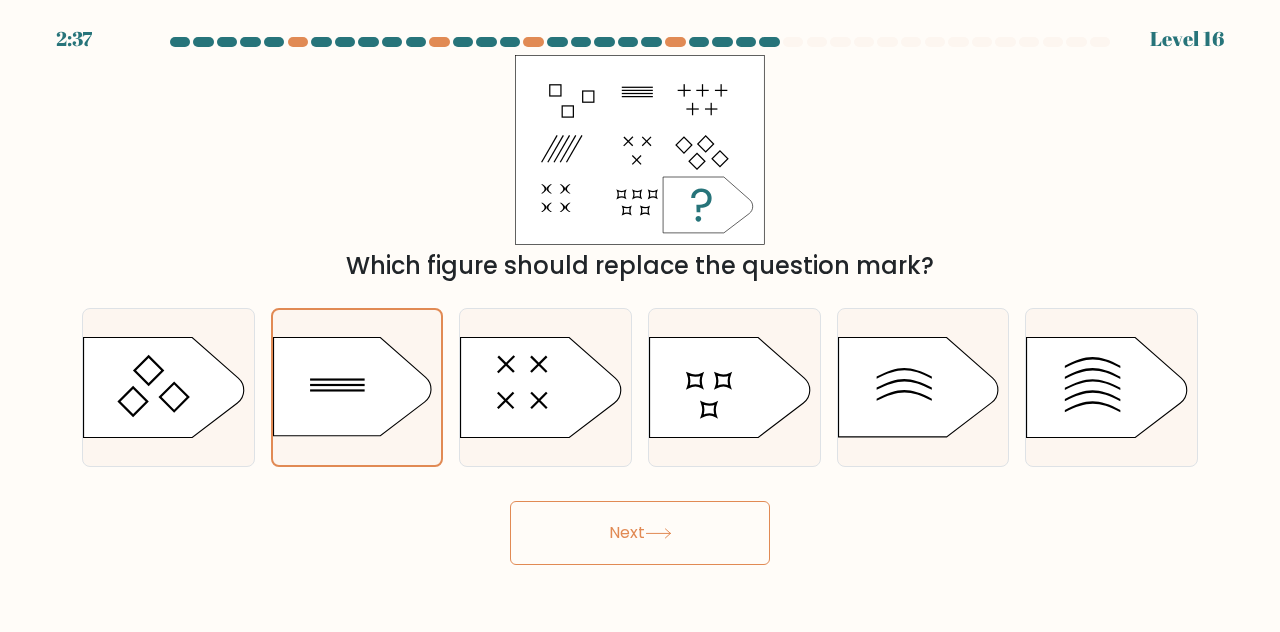 click on "Next" at bounding box center (640, 533) 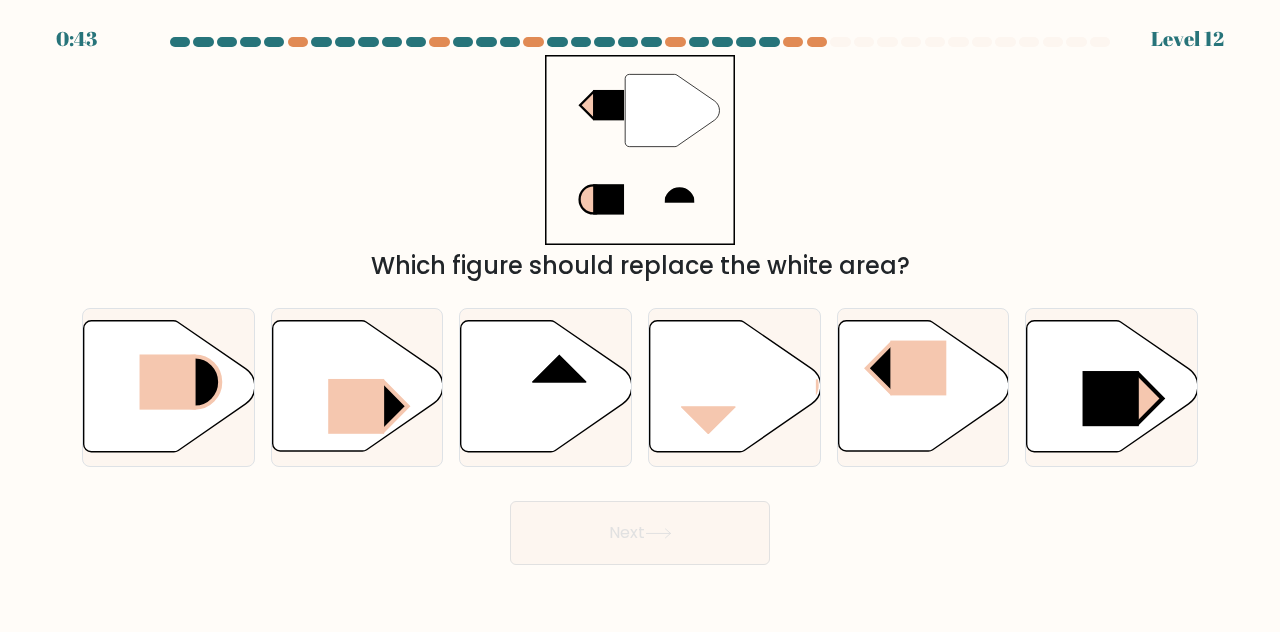 scroll, scrollTop: 0, scrollLeft: 0, axis: both 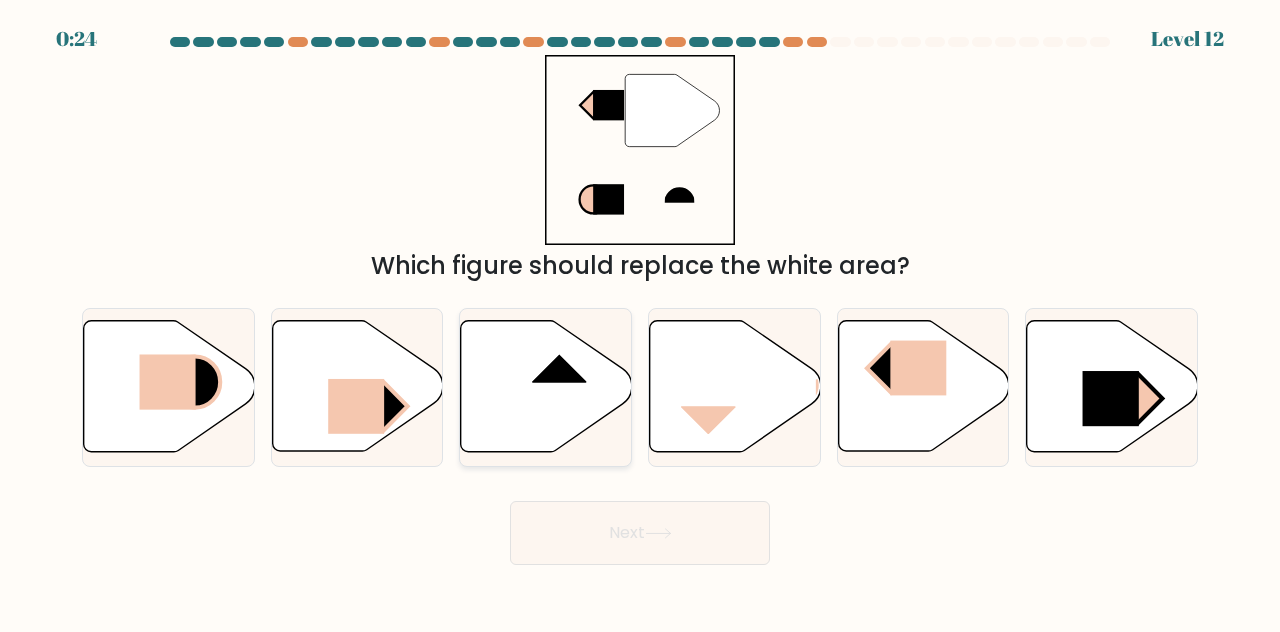 click 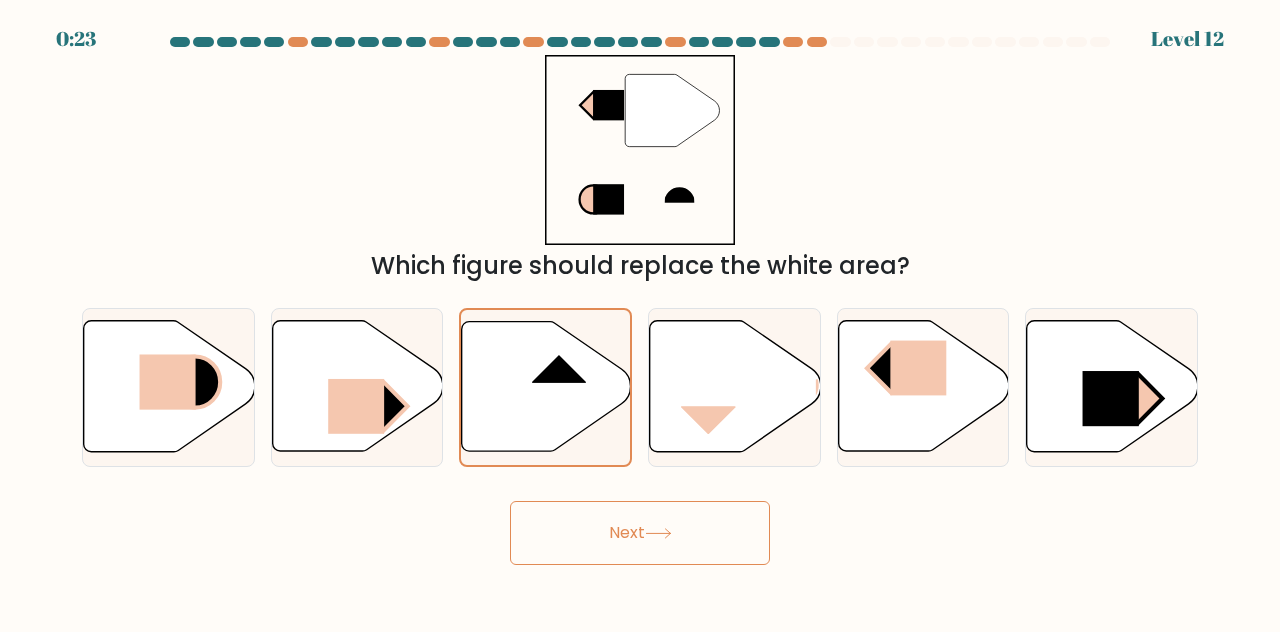 click on "Next" at bounding box center [640, 533] 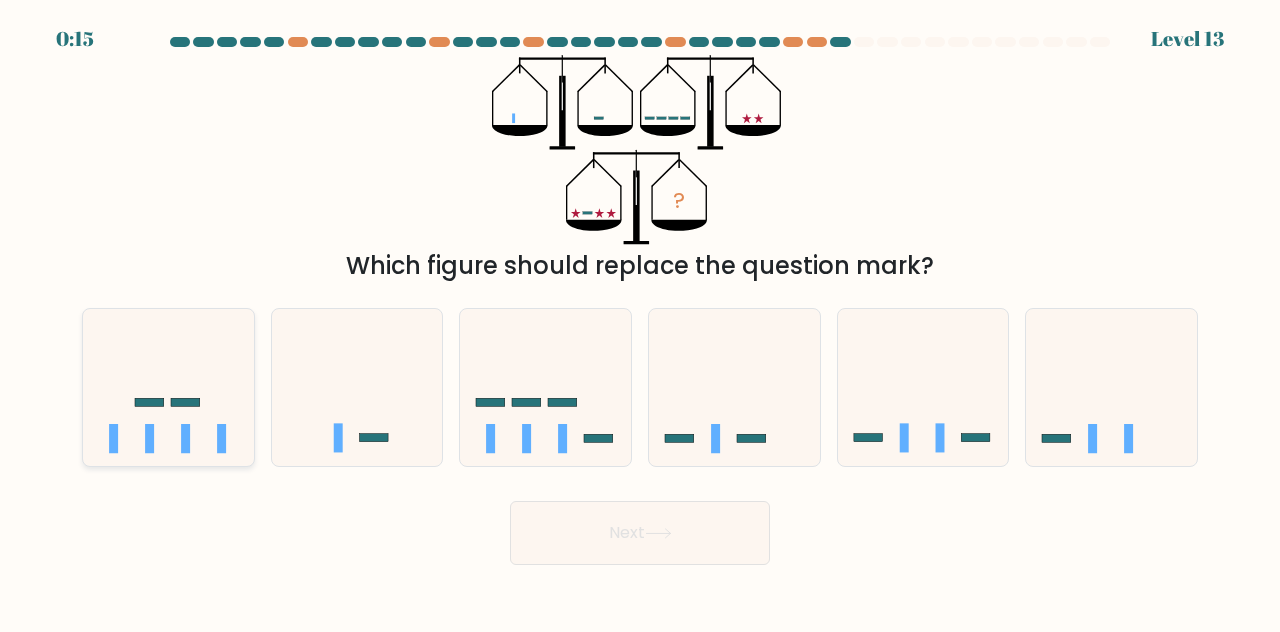 click 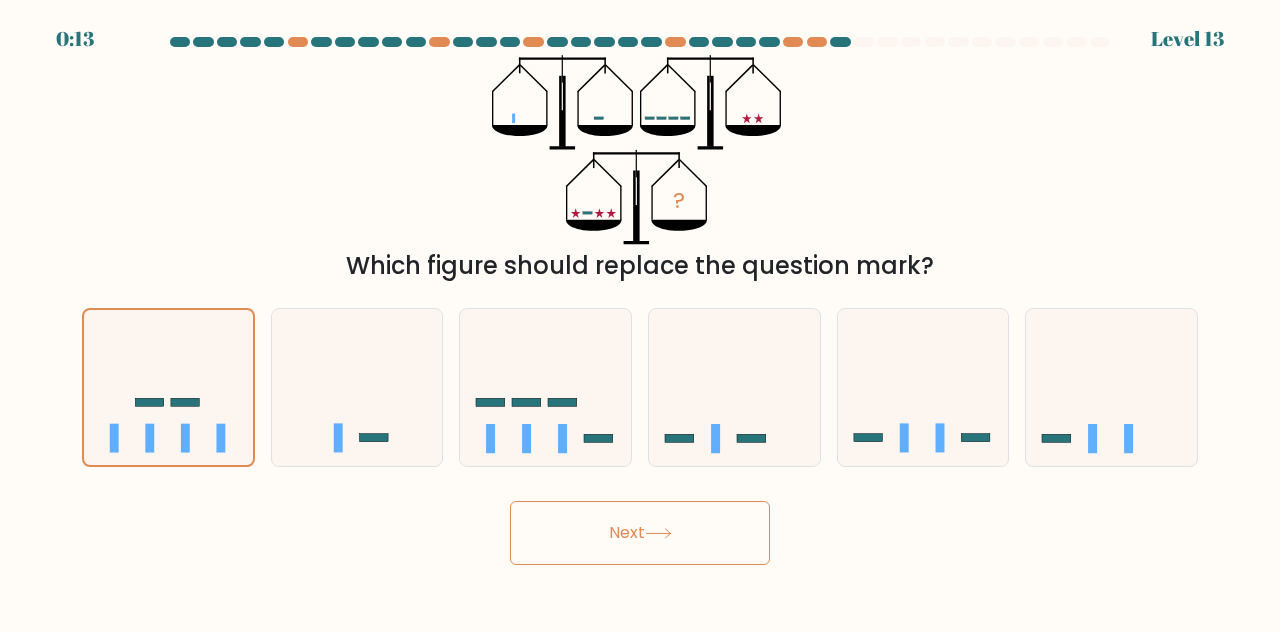 click on "Next" at bounding box center (640, 533) 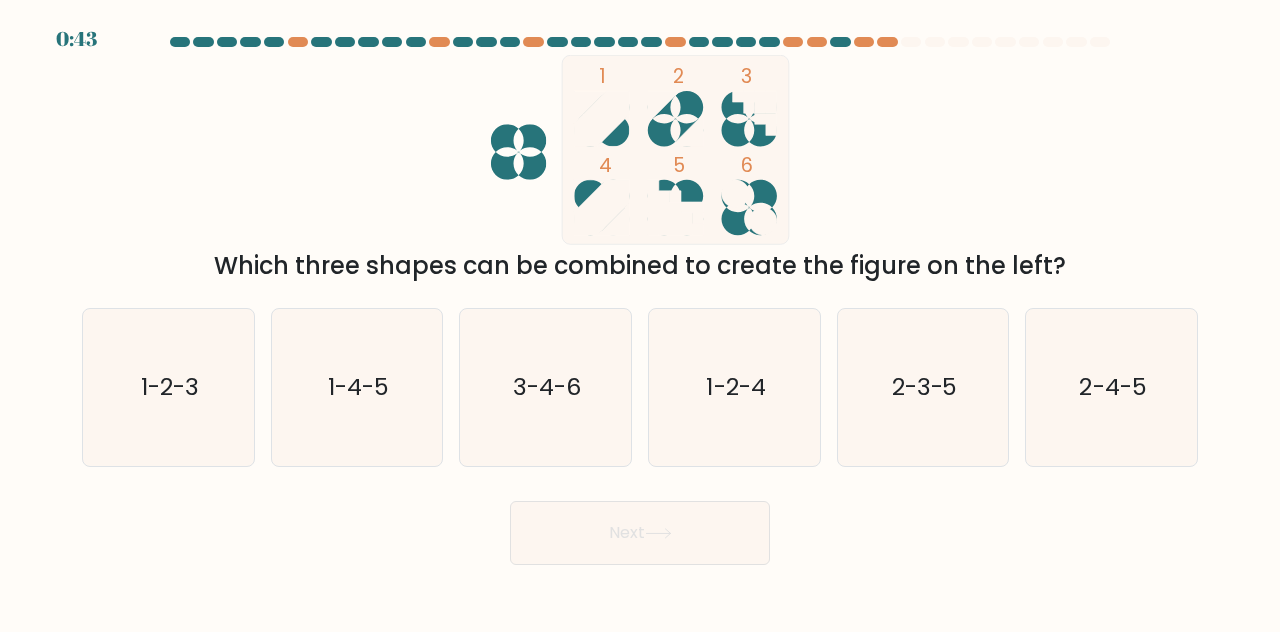 scroll, scrollTop: 0, scrollLeft: 0, axis: both 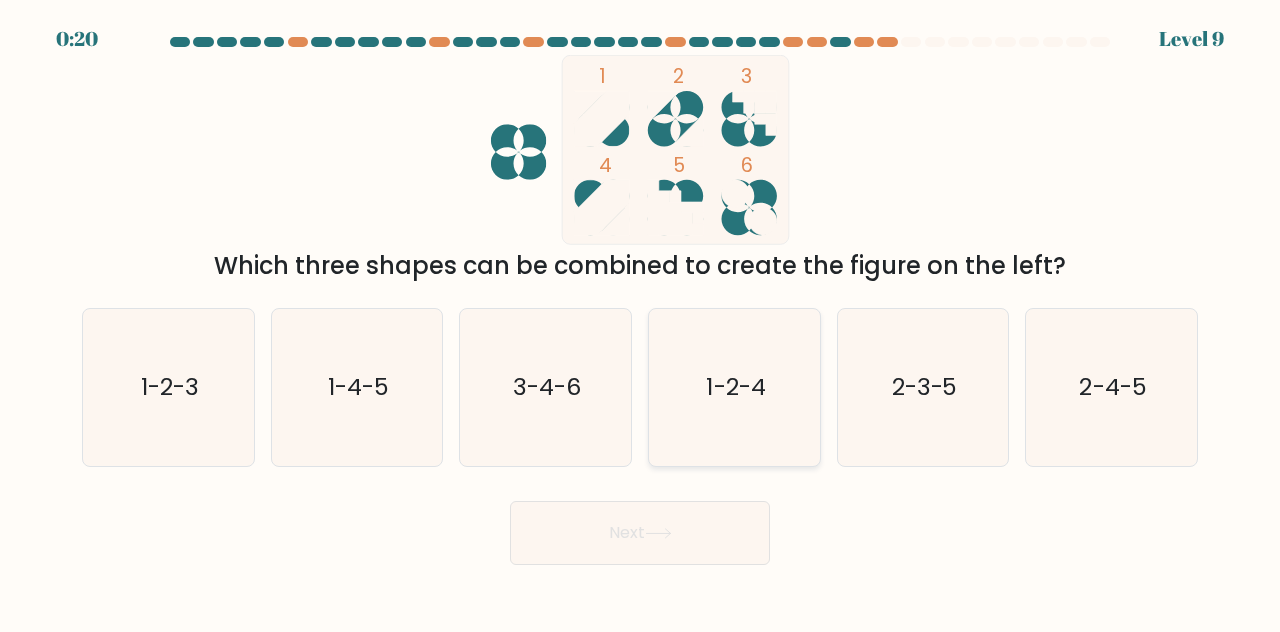click on "1-2-4" 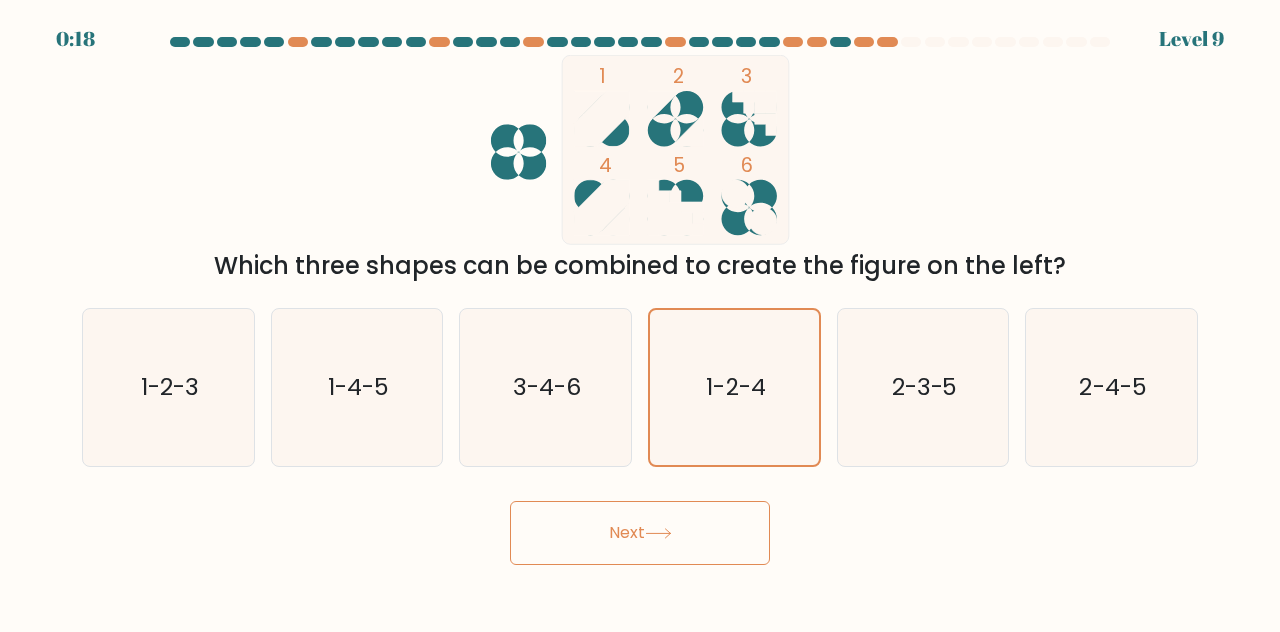 click on "Next" at bounding box center [640, 533] 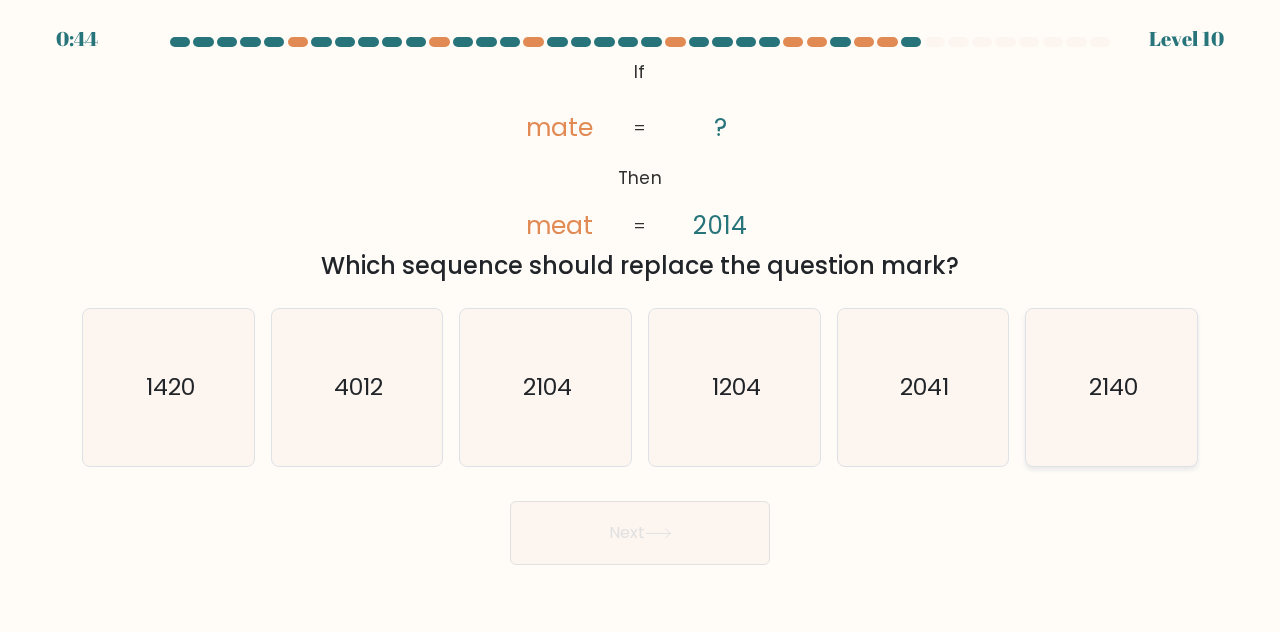 click on "2140" 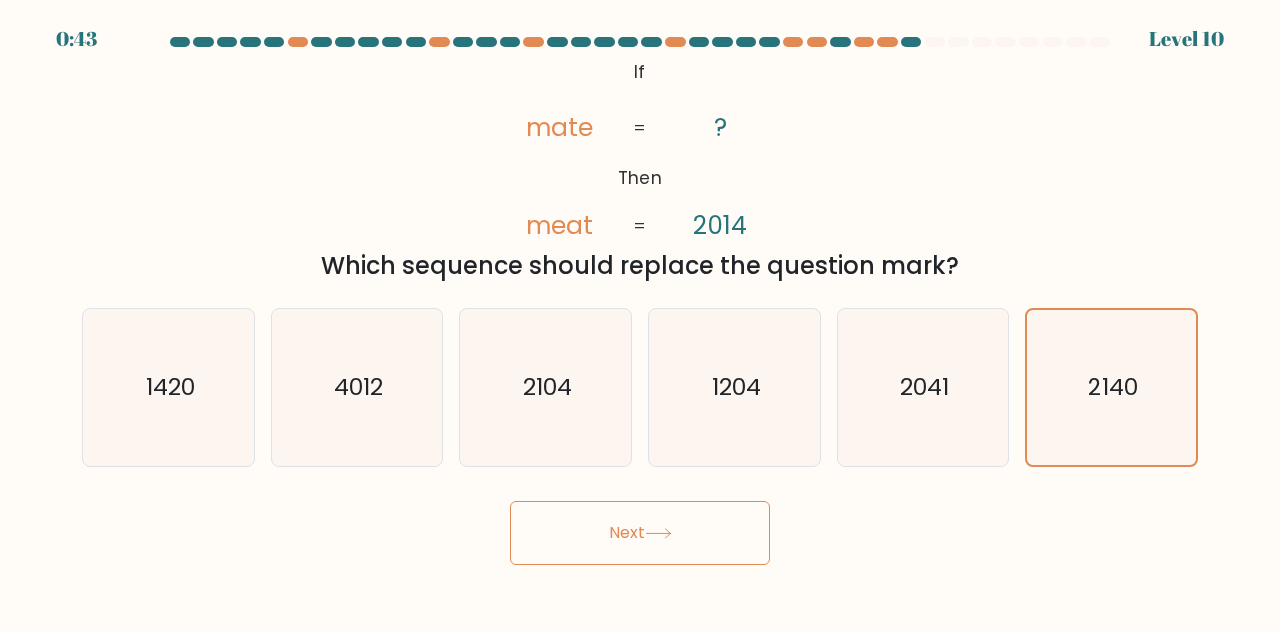 click on "Next" at bounding box center [640, 533] 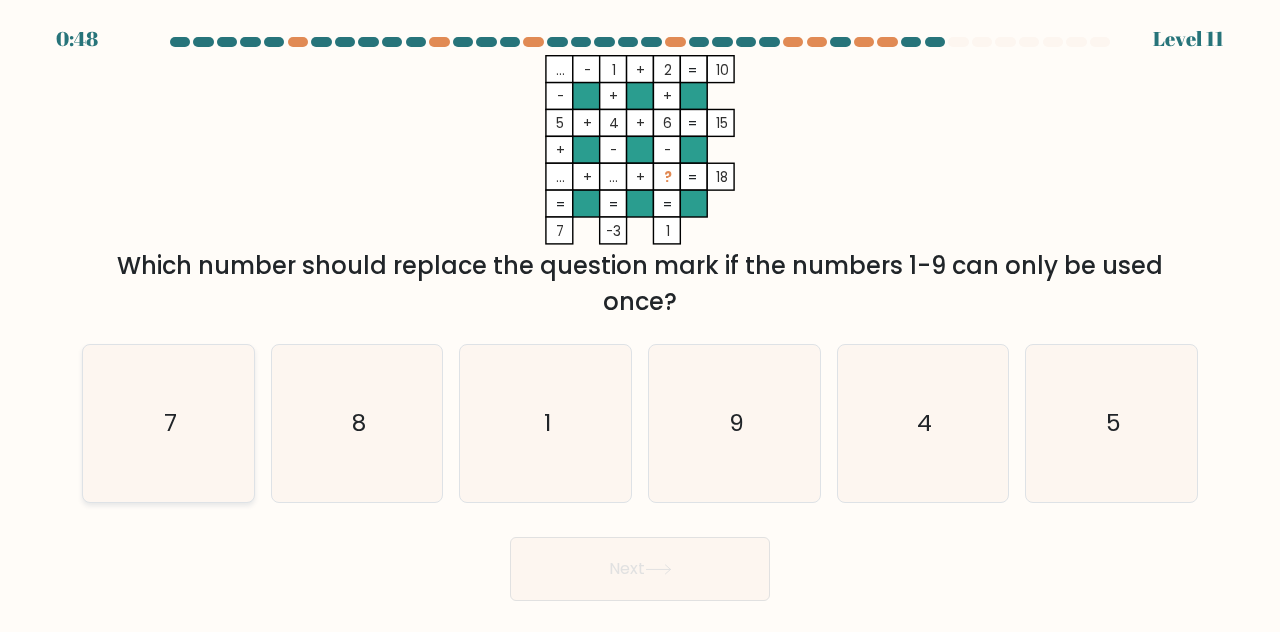 click on "7" 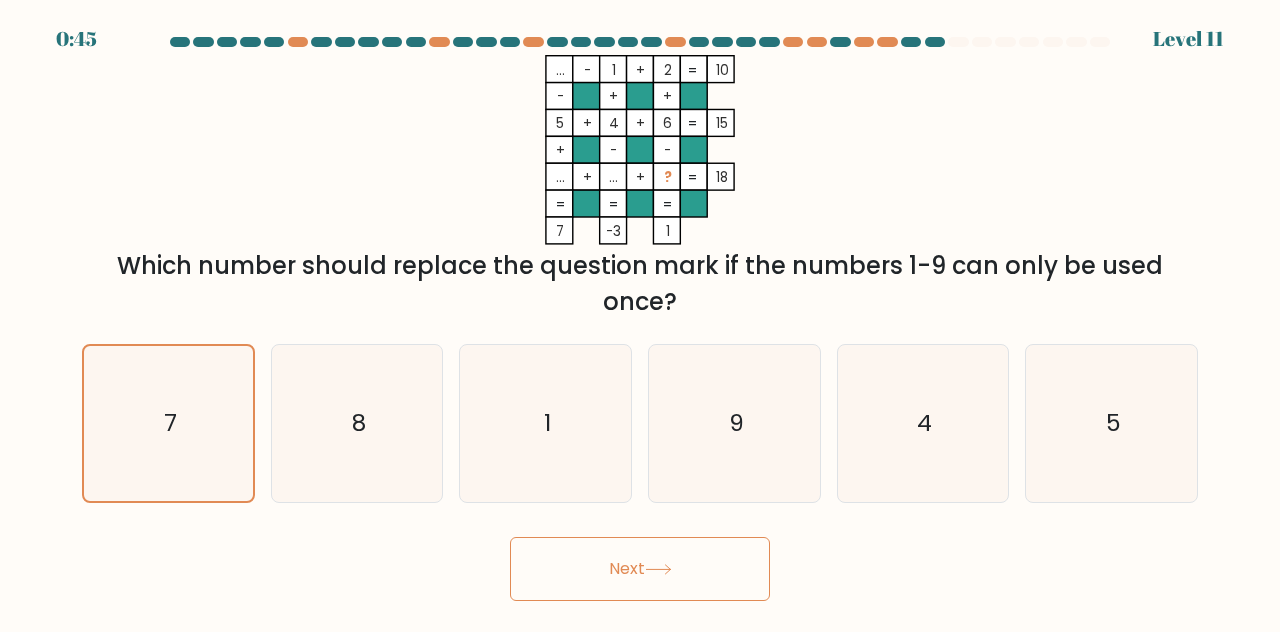 click on "Next" at bounding box center (640, 569) 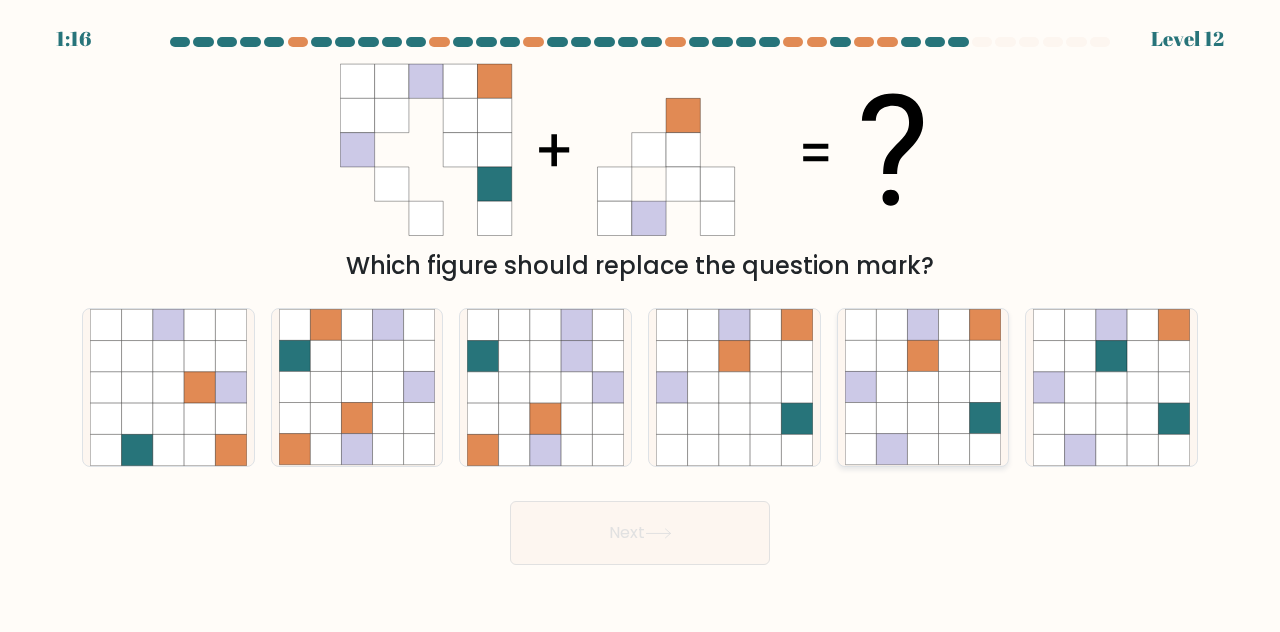 click 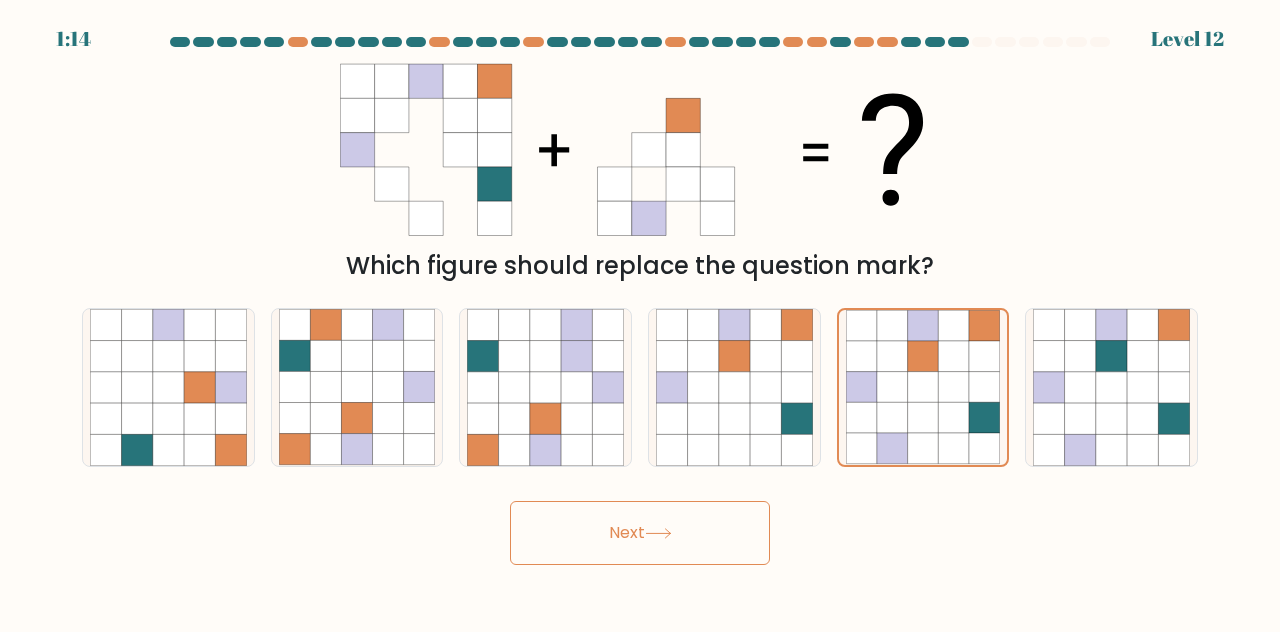 click on "Next" at bounding box center (640, 533) 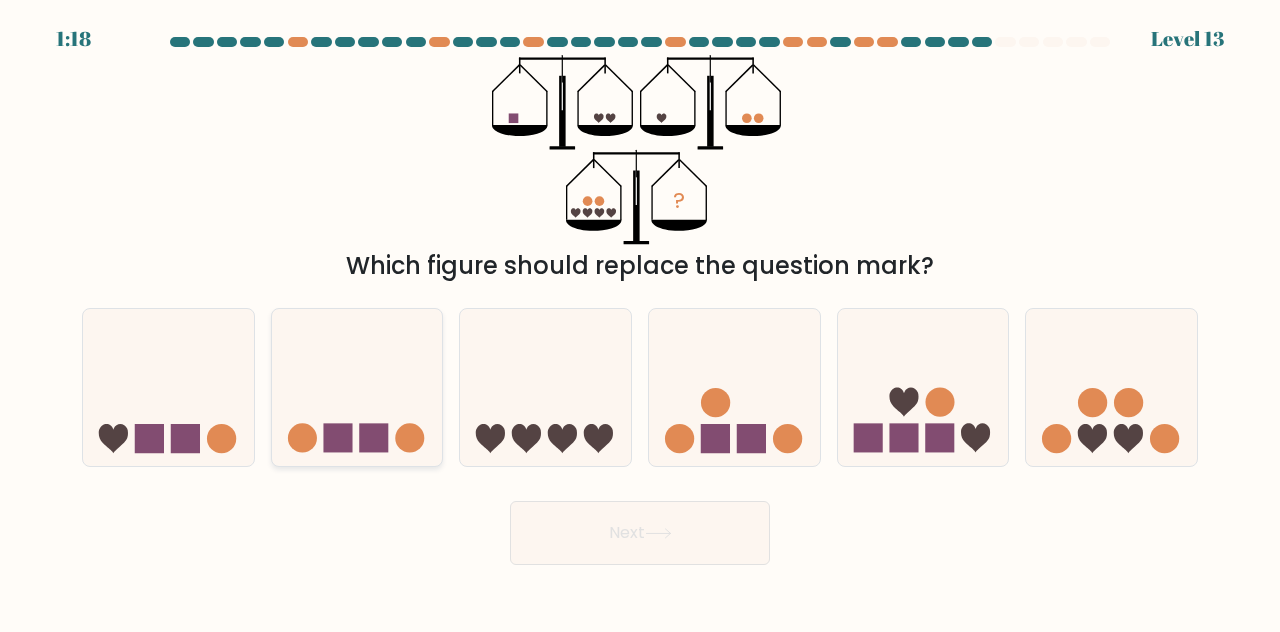 click 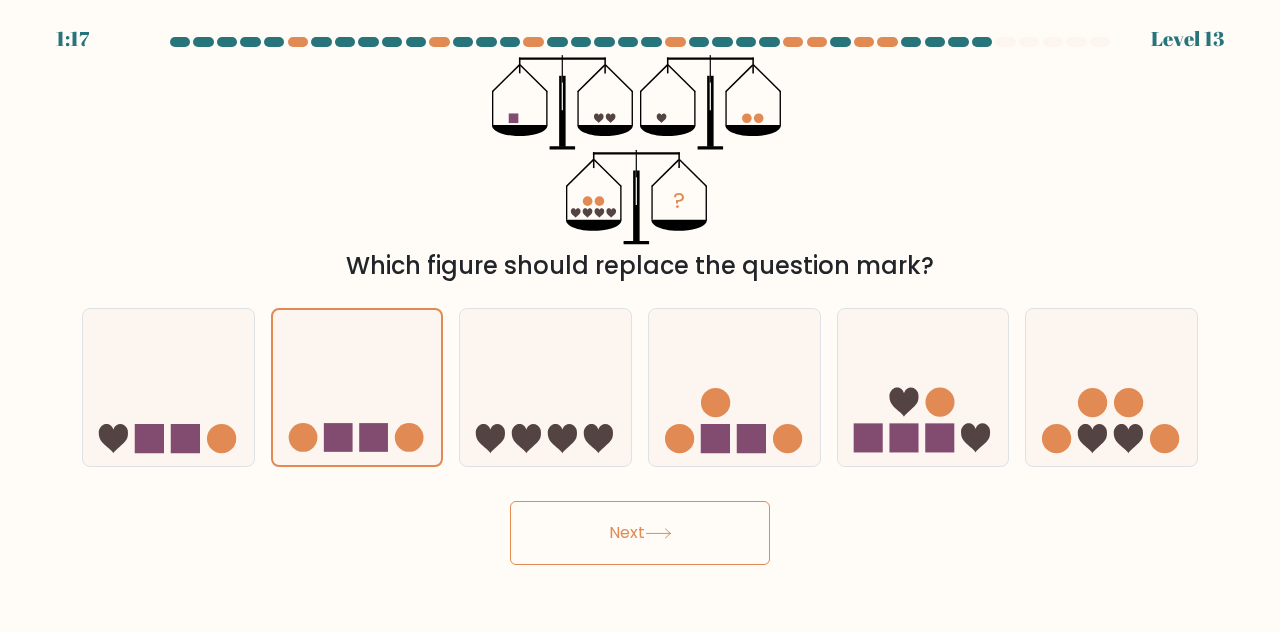 click on "Next" at bounding box center [640, 533] 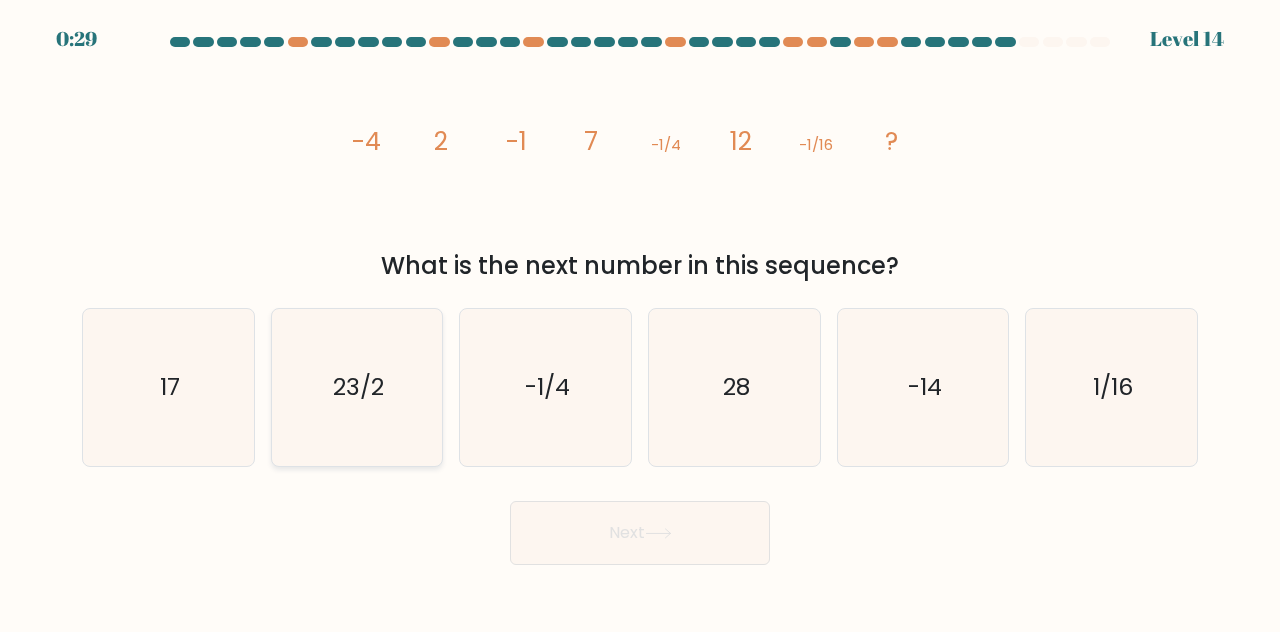 click on "23/2" 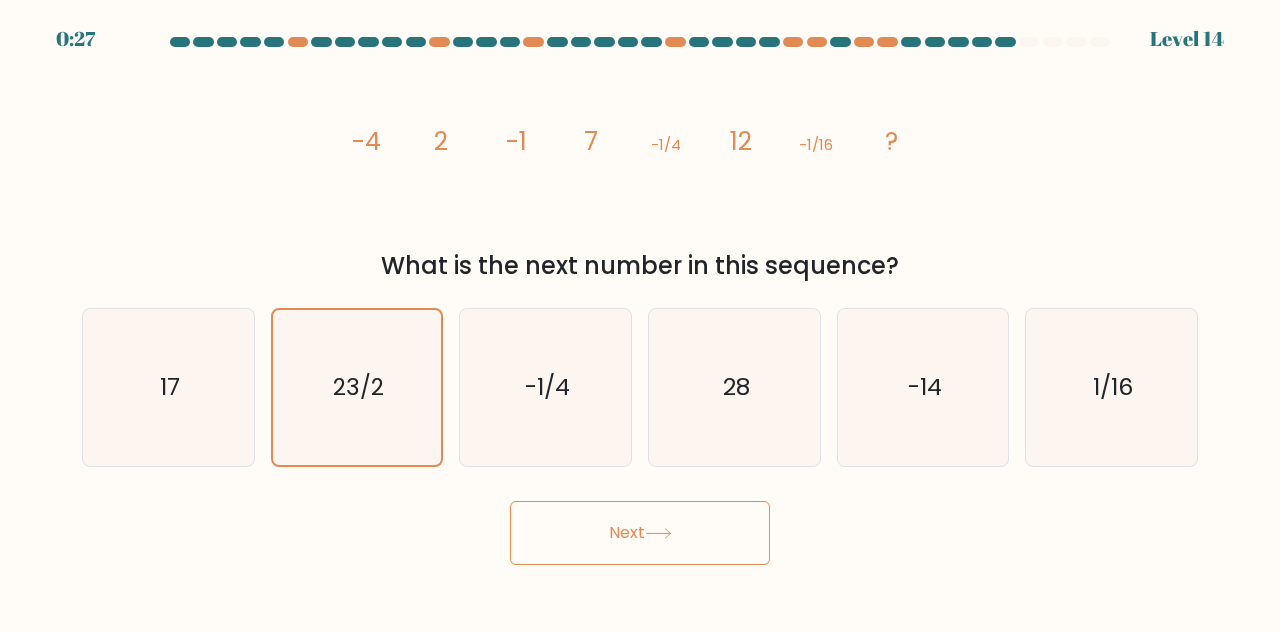 click on "Next" at bounding box center (640, 533) 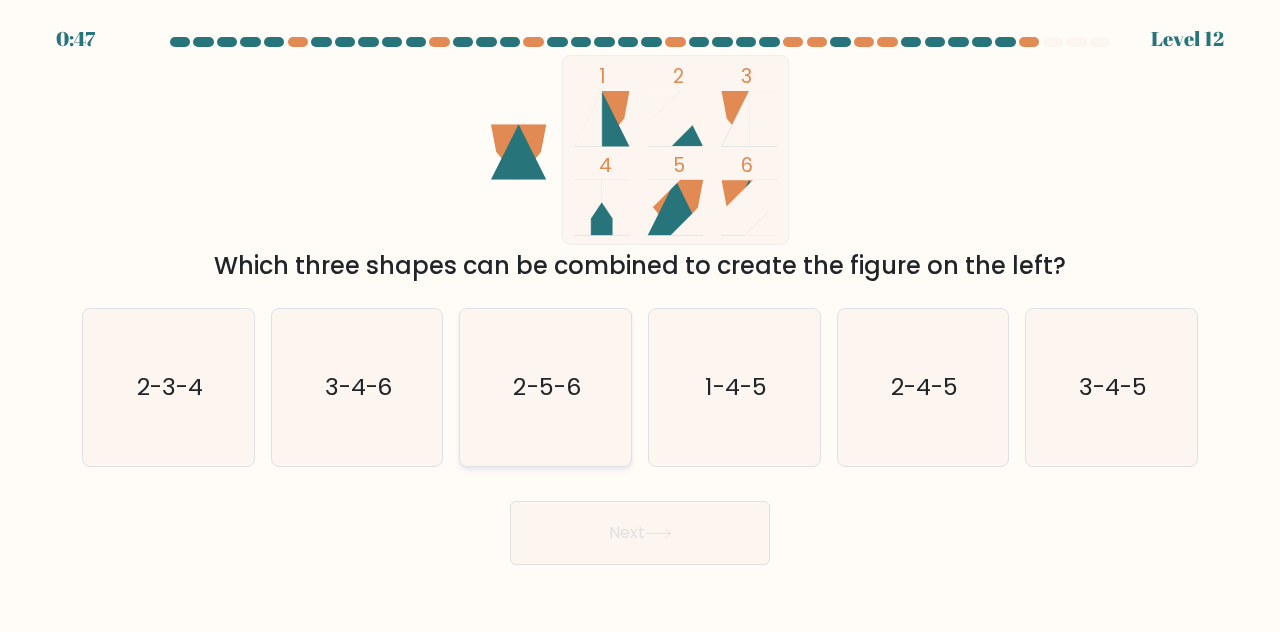 click on "2-5-6" 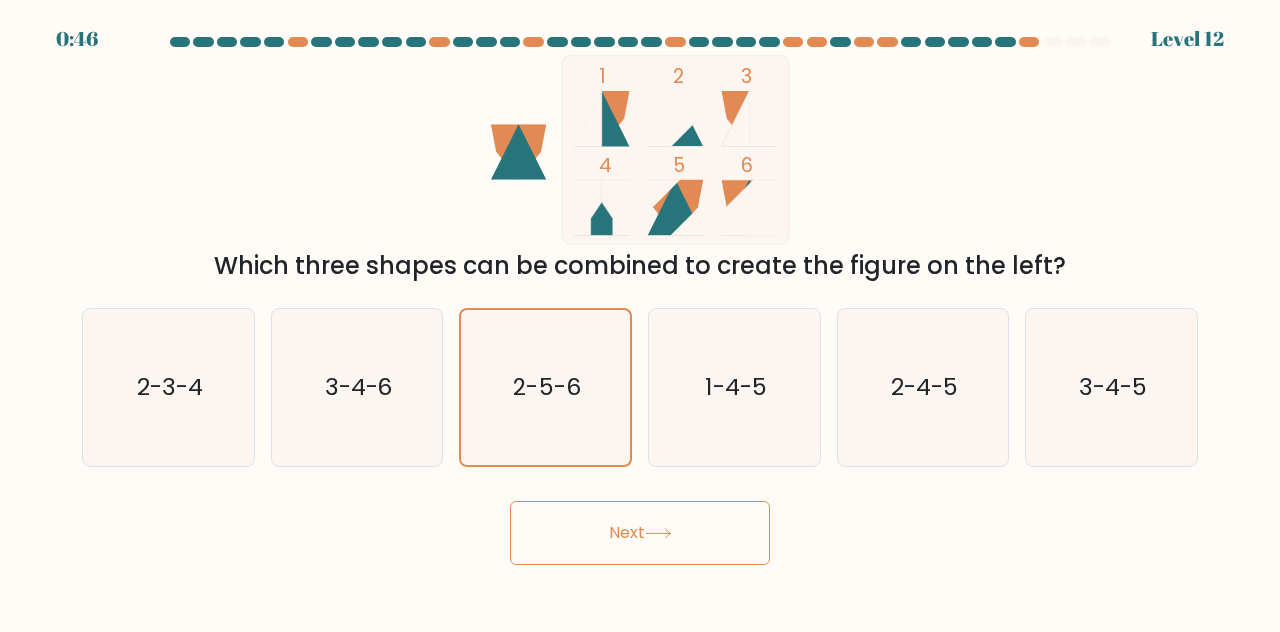 click on "Next" at bounding box center [640, 533] 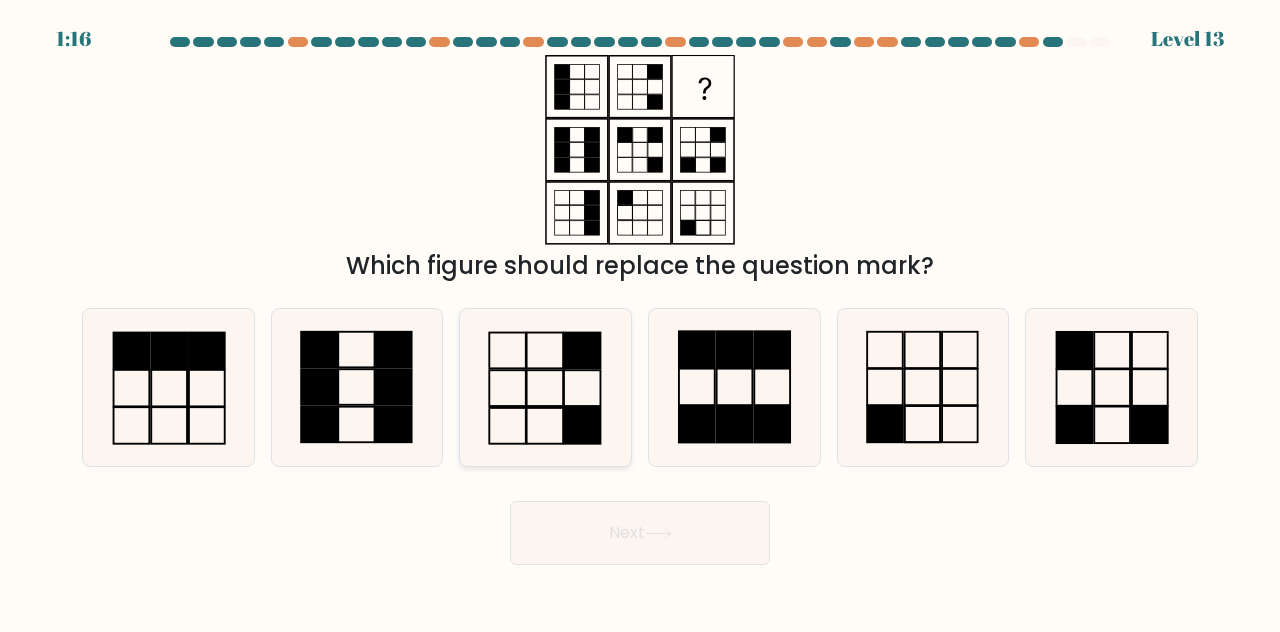 click 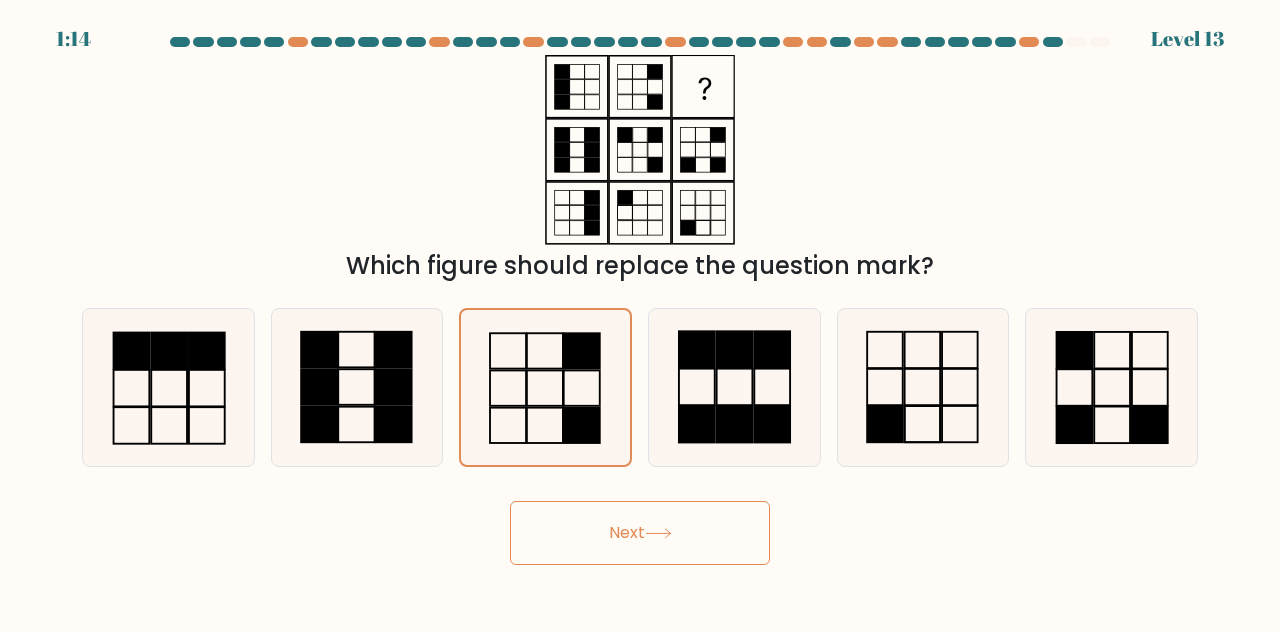 click on "Next" at bounding box center (640, 533) 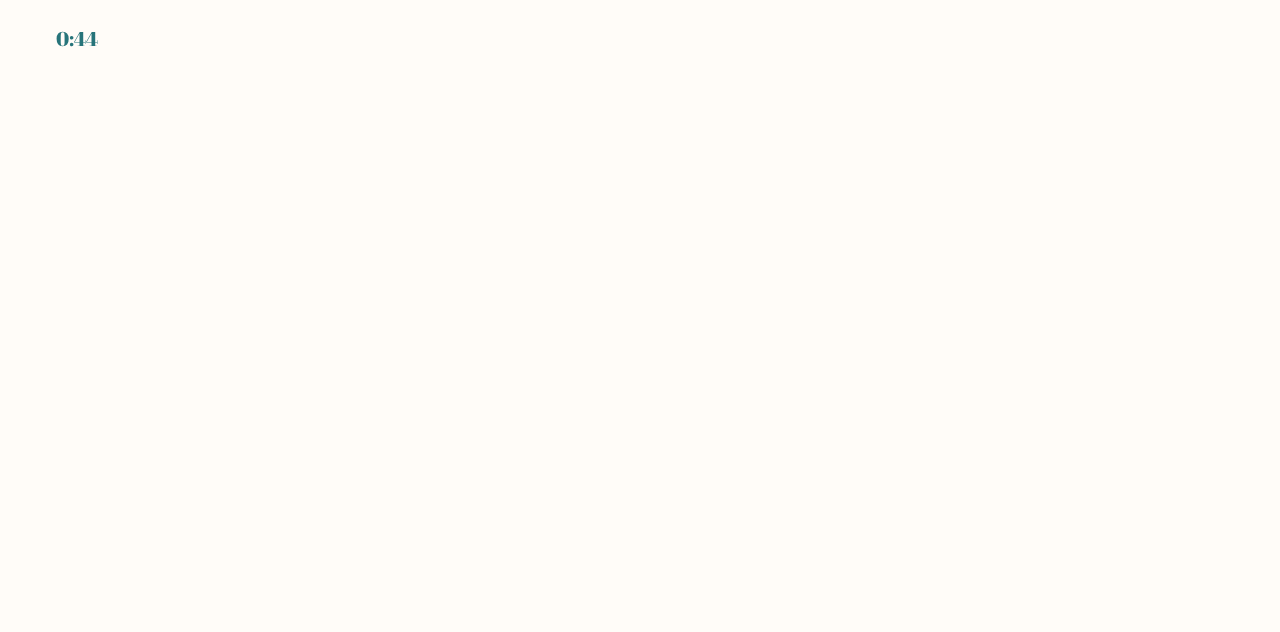 scroll, scrollTop: 0, scrollLeft: 0, axis: both 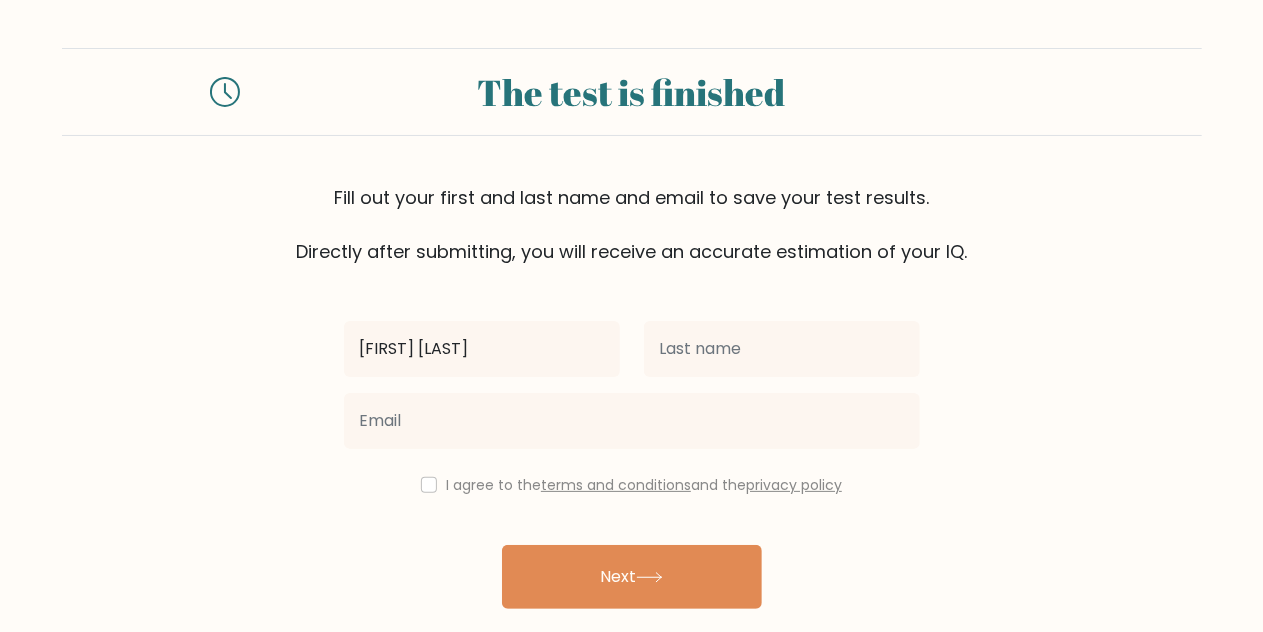 type on "[FIRST] [LAST]" 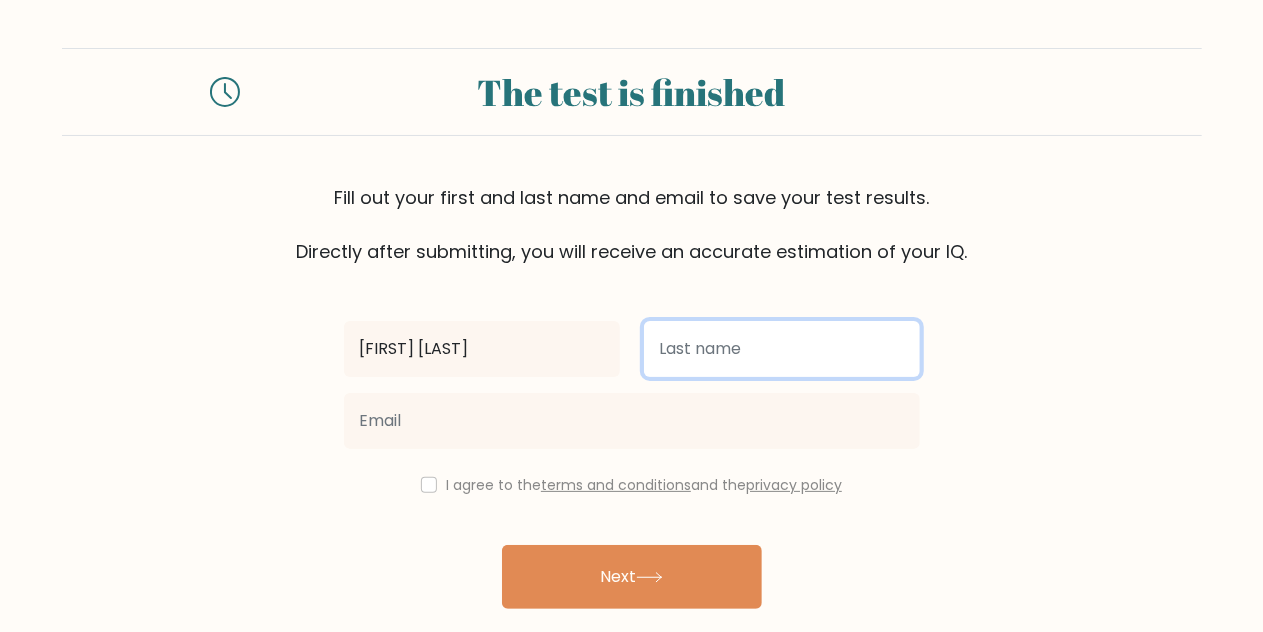 click at bounding box center (782, 349) 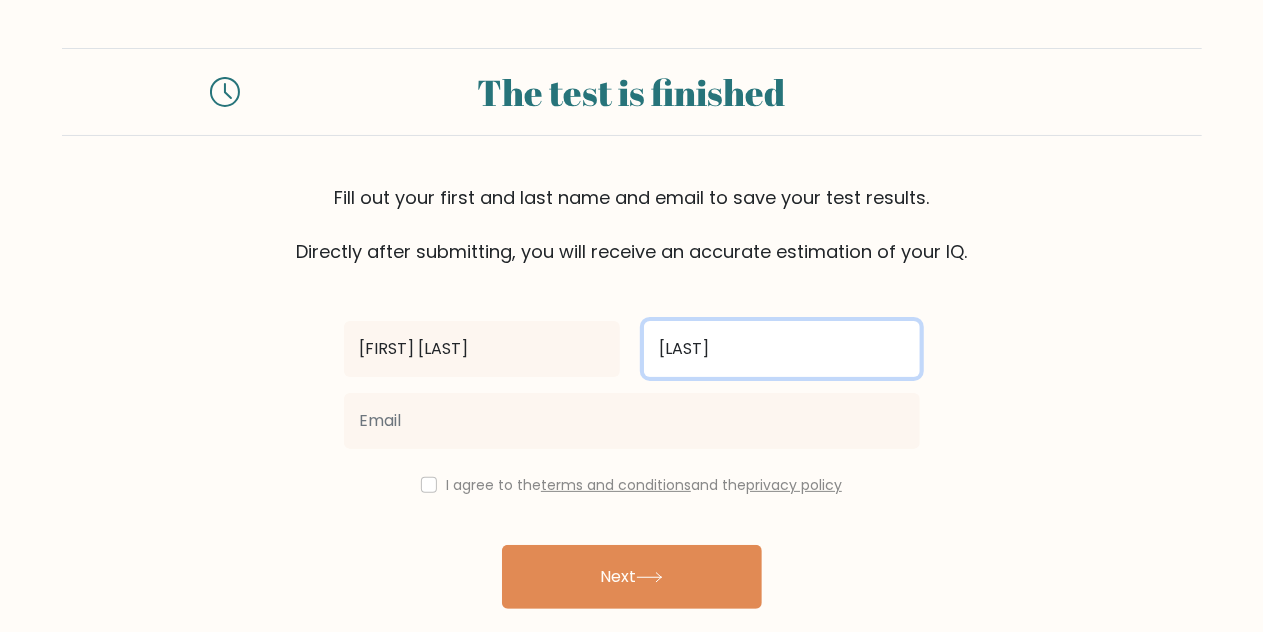 type on "[LAST]" 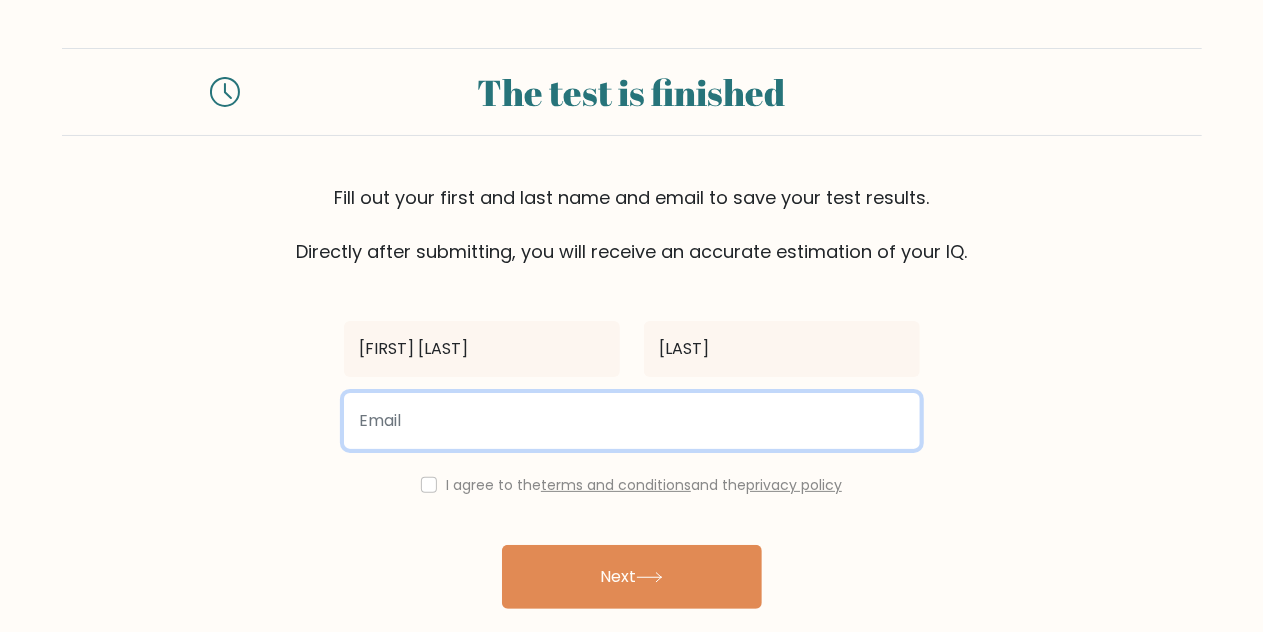 click at bounding box center (632, 421) 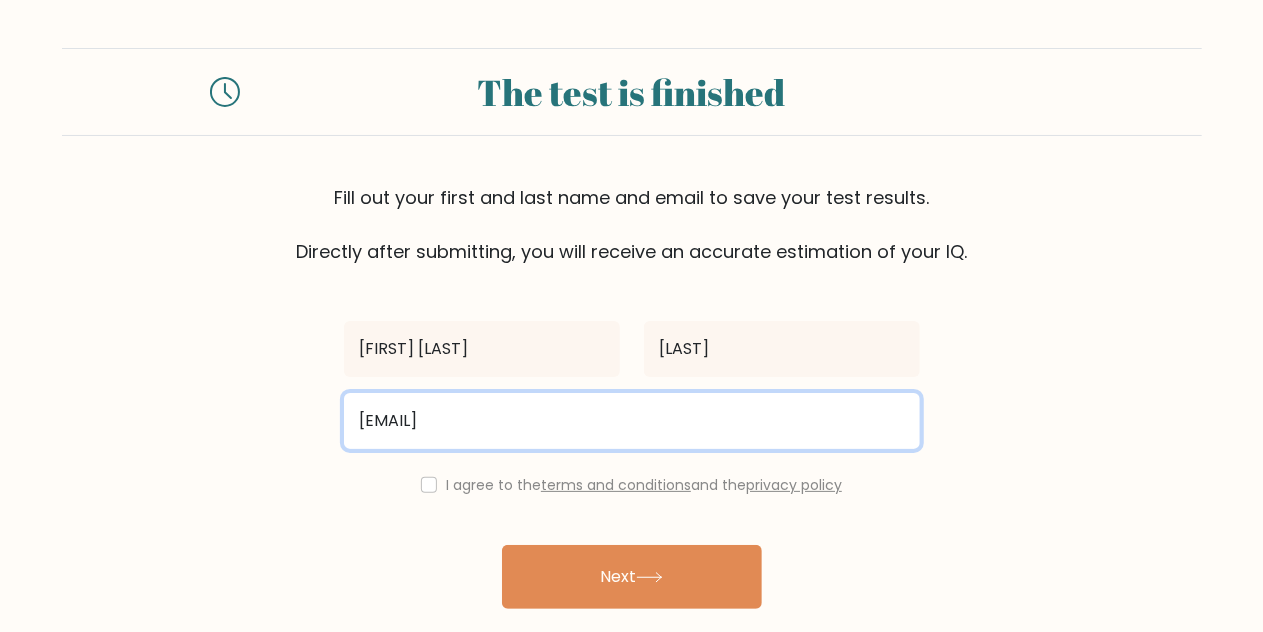 type on "[EMAIL]" 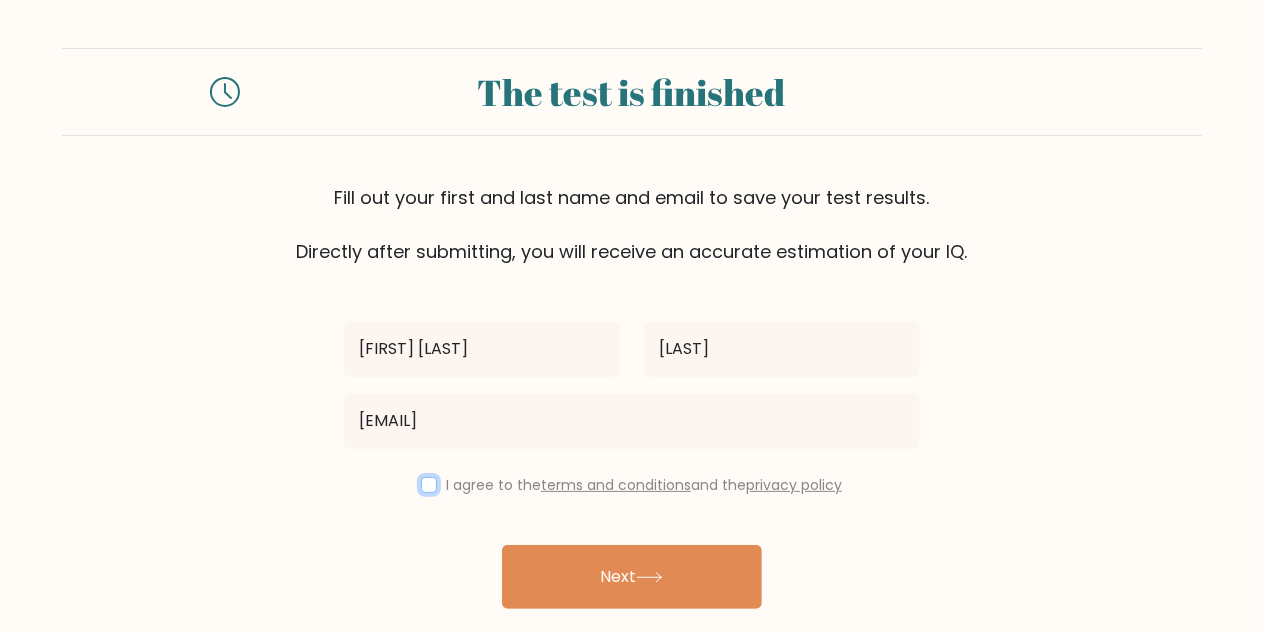 click at bounding box center [429, 485] 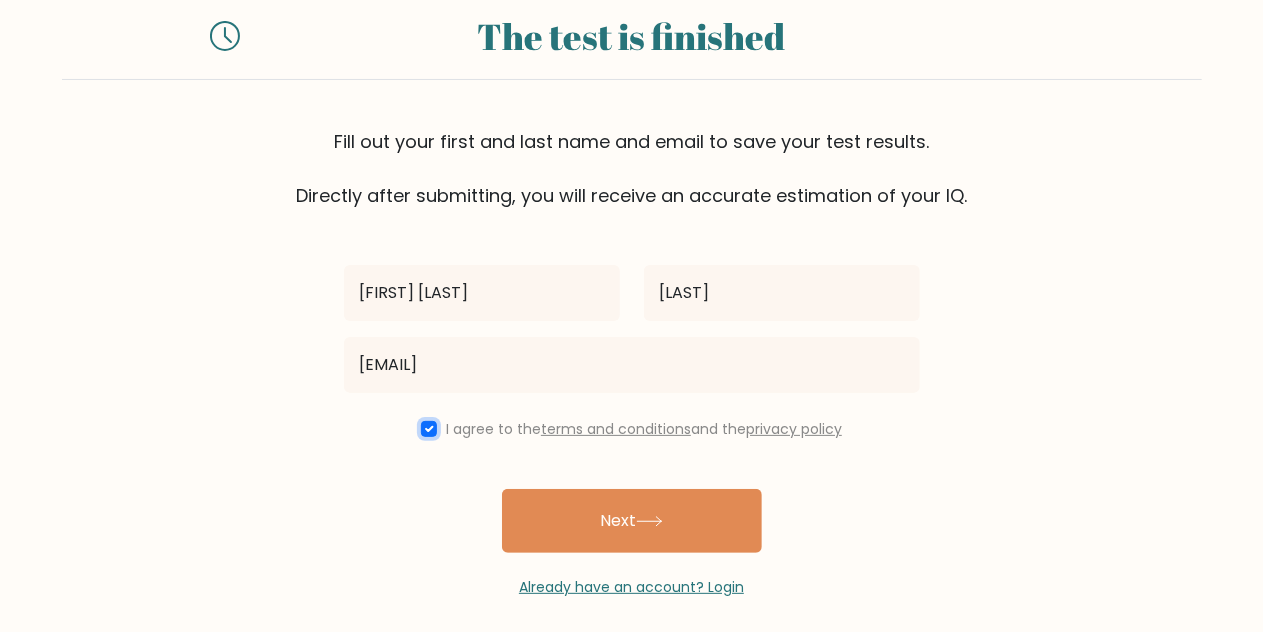 scroll, scrollTop: 68, scrollLeft: 0, axis: vertical 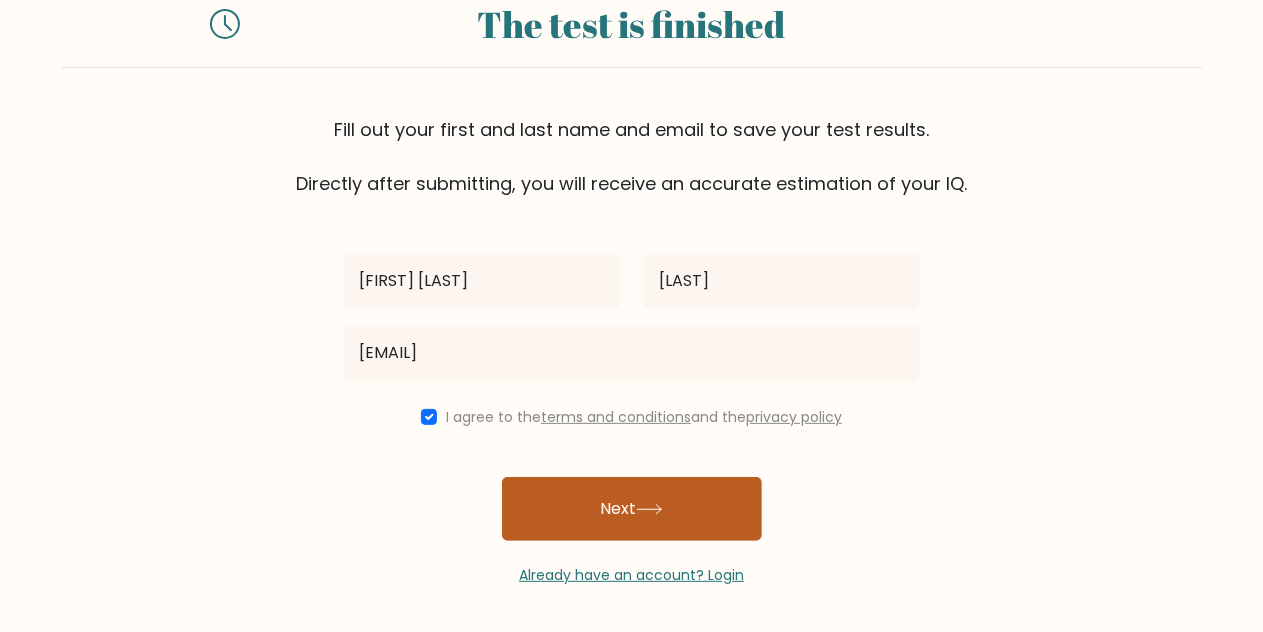 click on "Next" at bounding box center [632, 509] 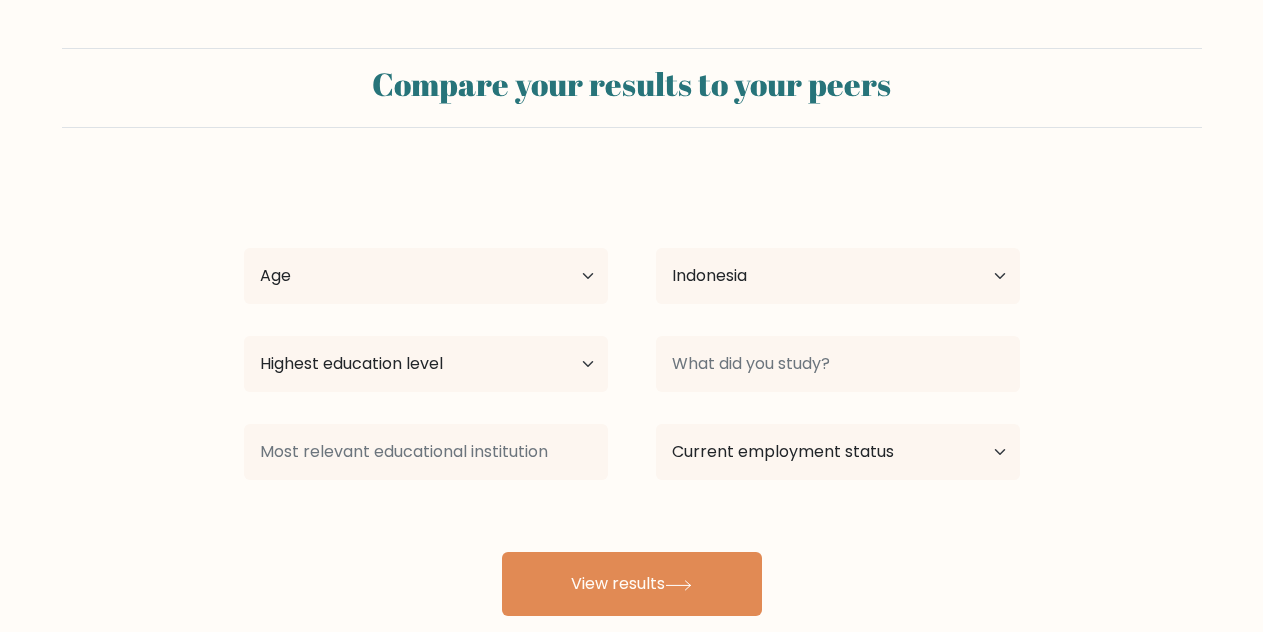 select on "ID" 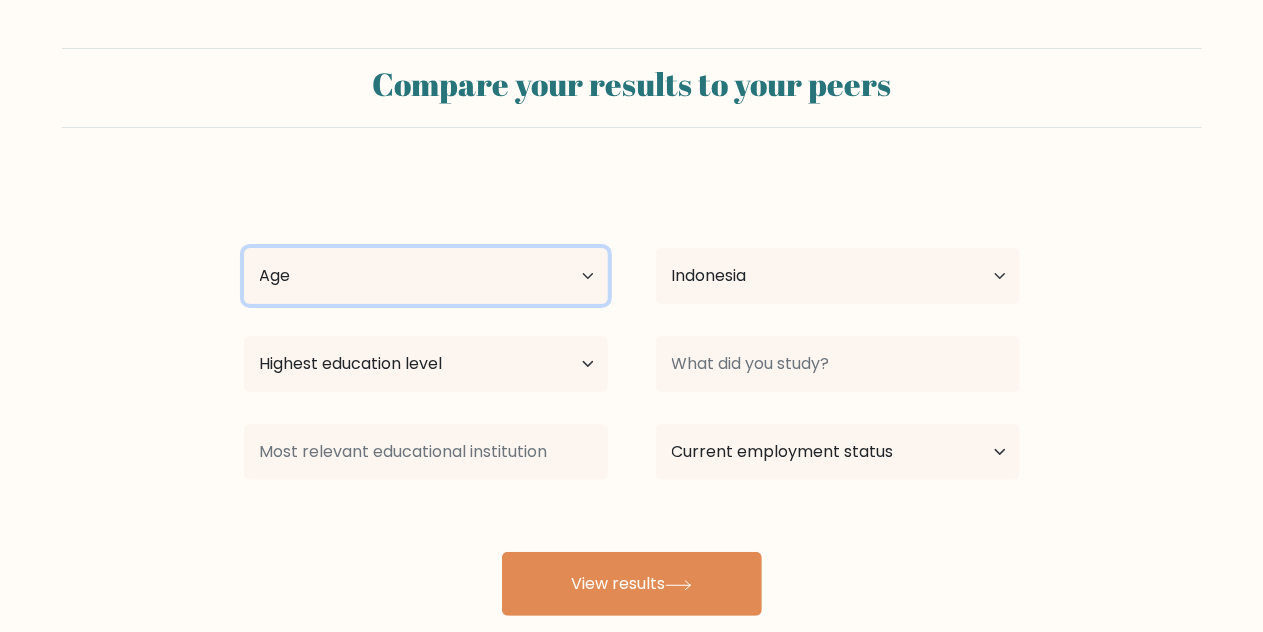 click on "Age
Under 18 years old
18-24 years old
25-34 years old
35-44 years old
45-54 years old
55-64 years old
65 years old and above" at bounding box center [426, 276] 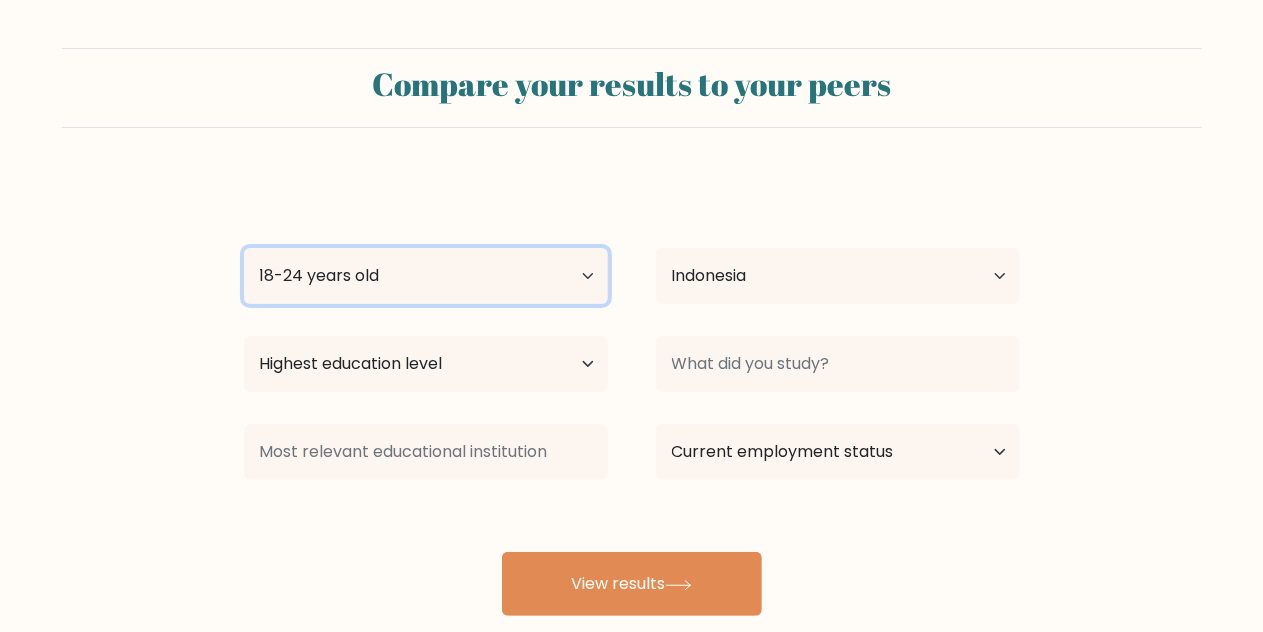 click on "Age
Under 18 years old
18-24 years old
25-34 years old
35-44 years old
45-54 years old
55-64 years old
65 years old and above" at bounding box center [426, 276] 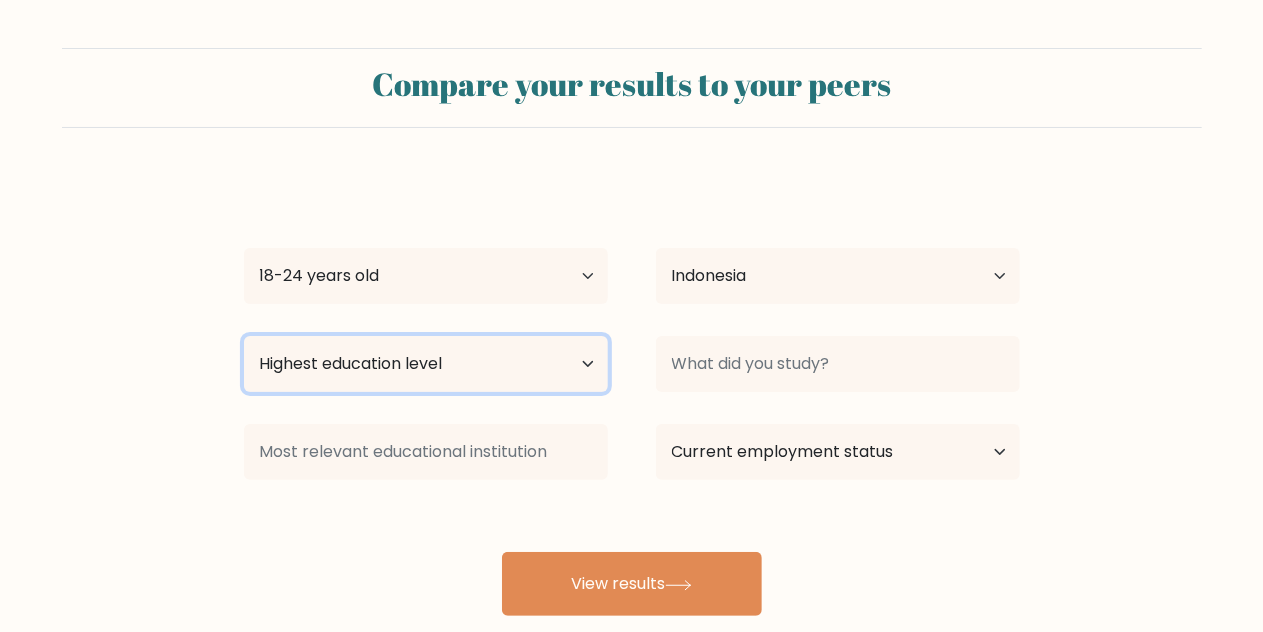 click on "Highest education level
No schooling
Primary
Lower Secondary
Upper Secondary
Occupation Specific
Bachelor's degree
Master's degree
Doctoral degree" at bounding box center (426, 364) 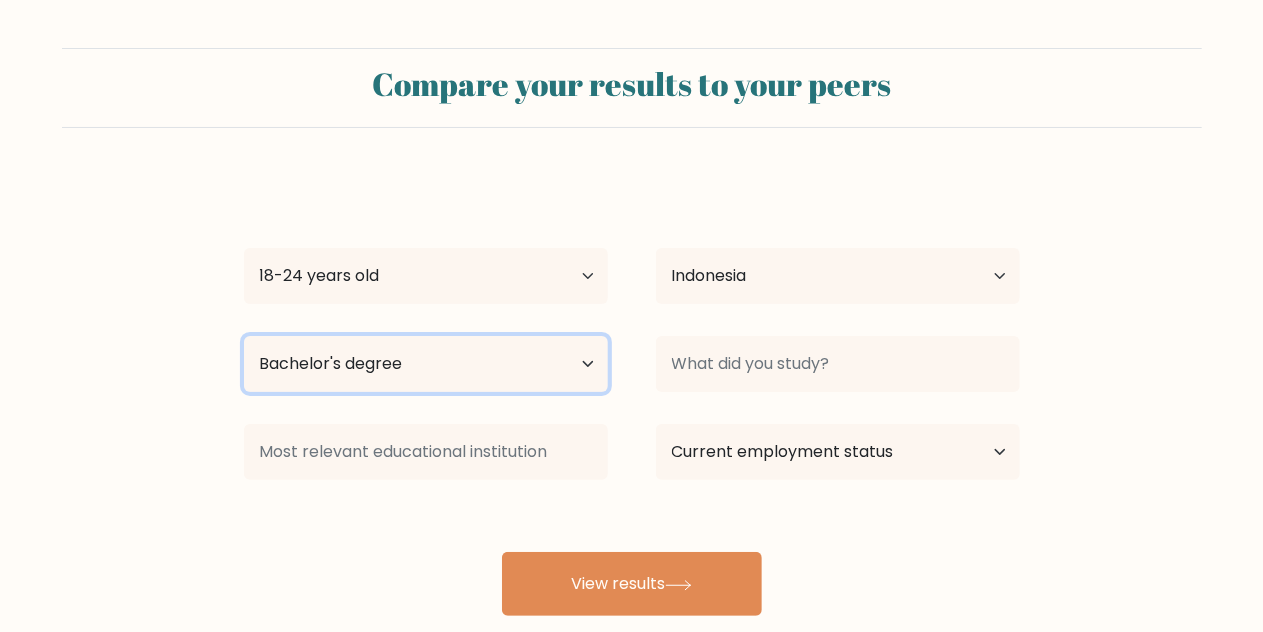 click on "Highest education level
No schooling
Primary
Lower Secondary
Upper Secondary
Occupation Specific
Bachelor's degree
Master's degree
Doctoral degree" at bounding box center (426, 364) 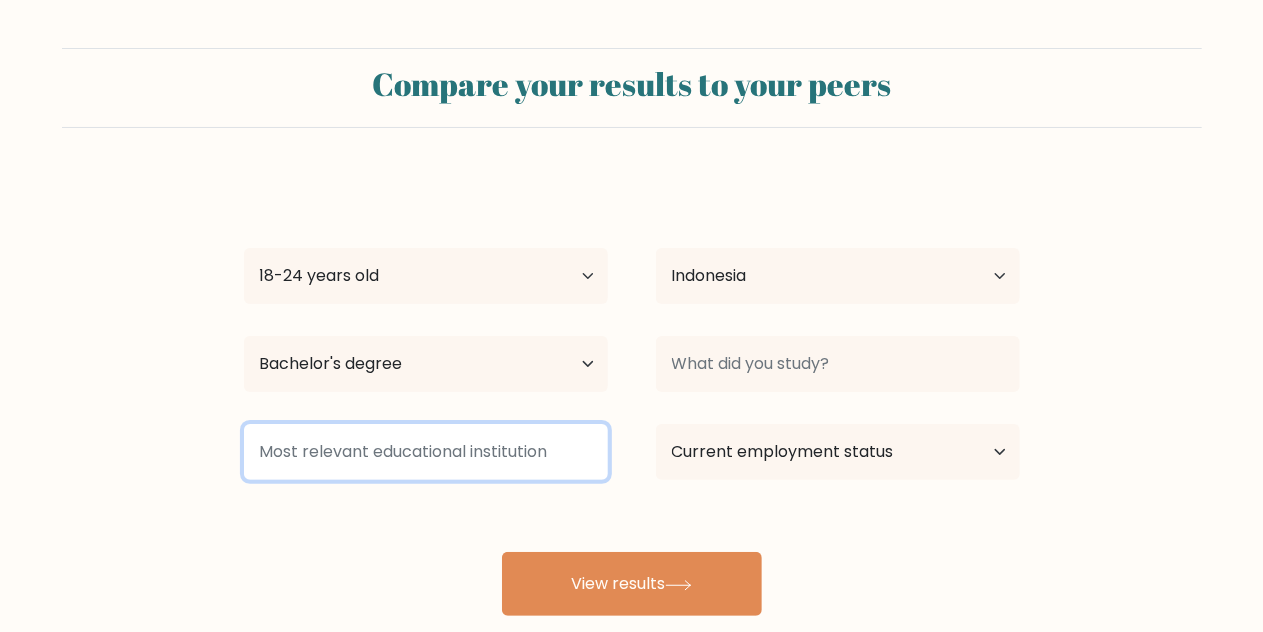 click at bounding box center (426, 452) 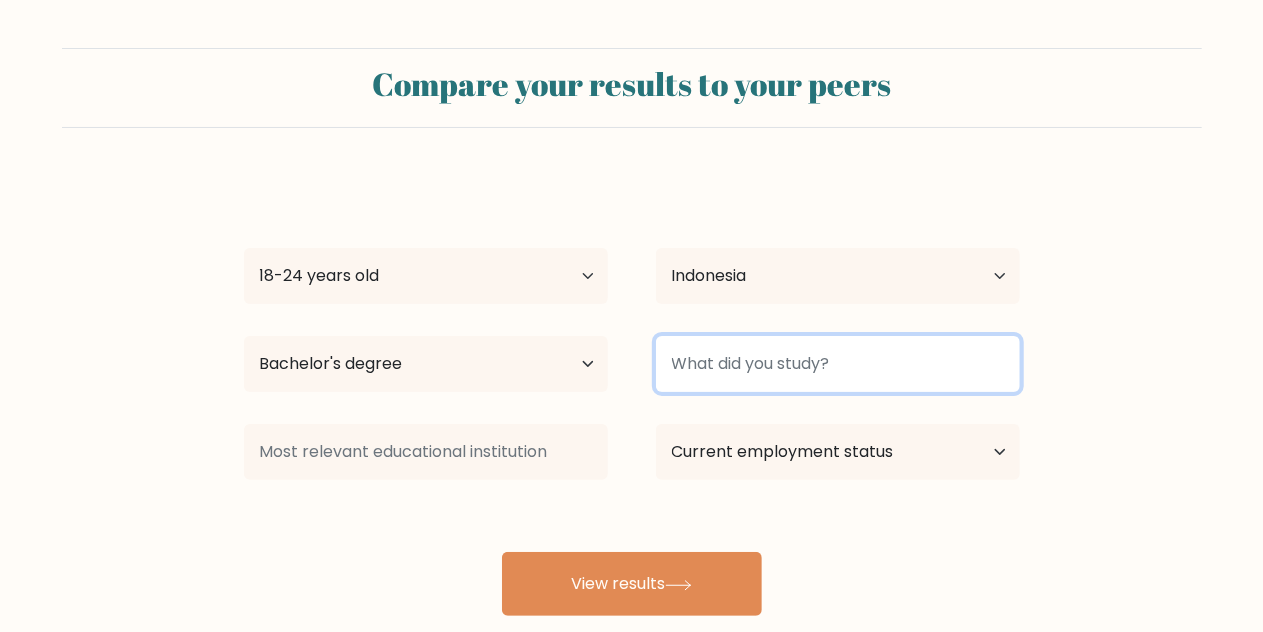 click at bounding box center (838, 364) 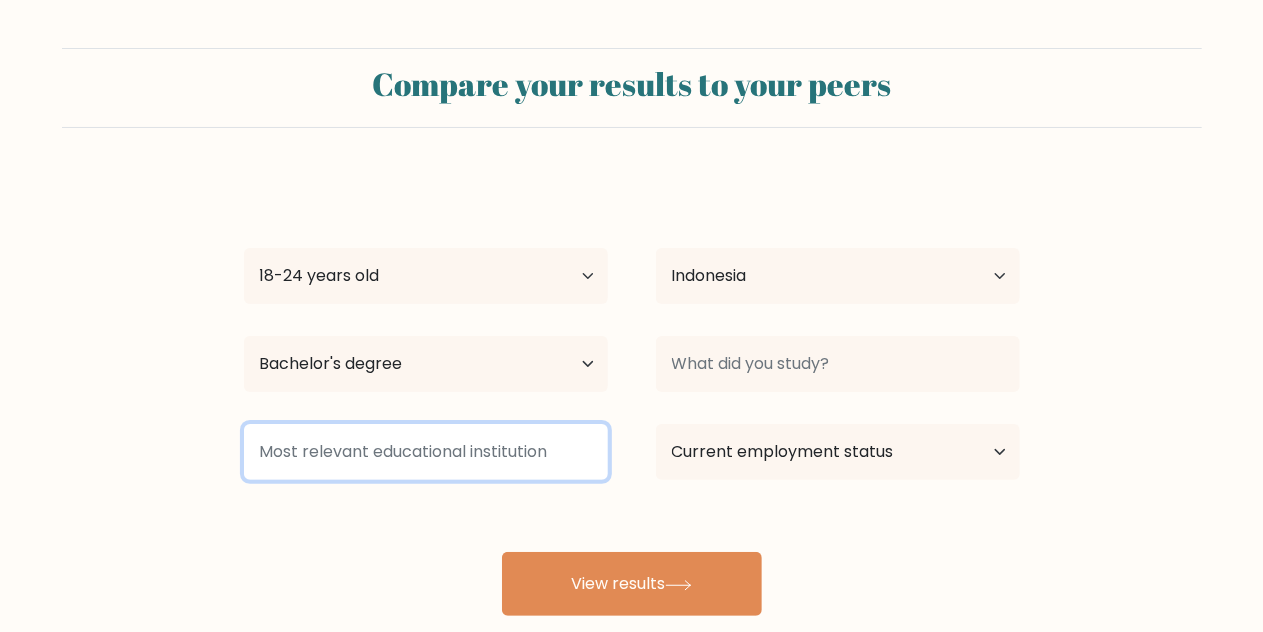 click at bounding box center [426, 452] 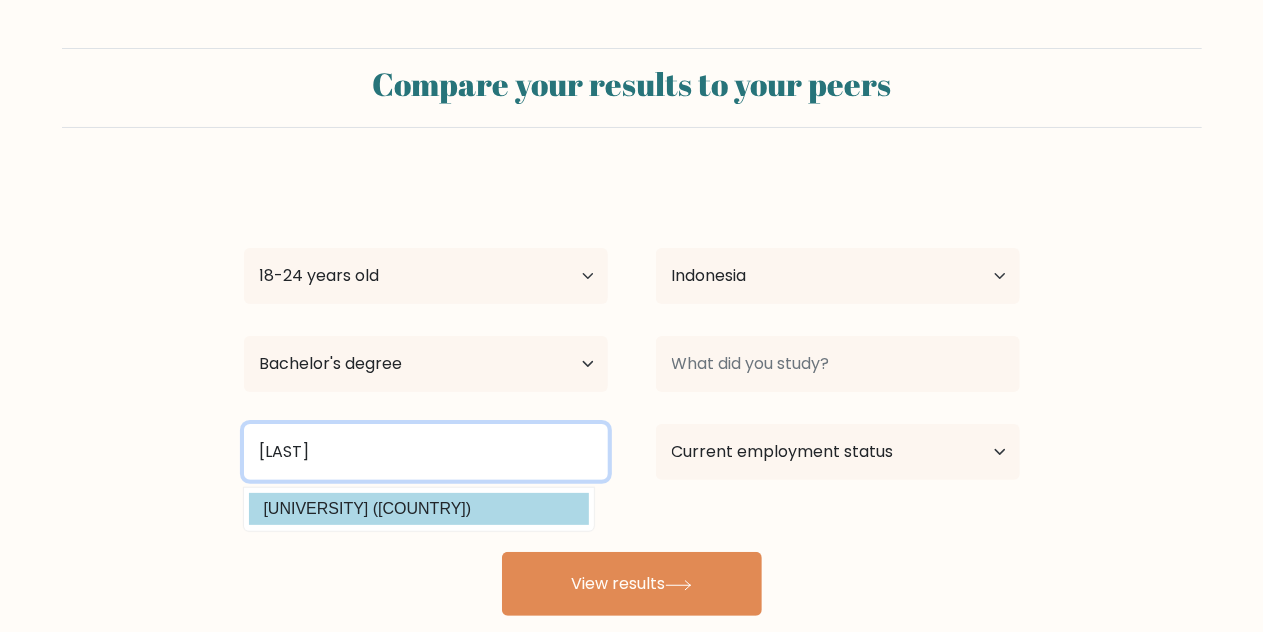 type on "Padjadj" 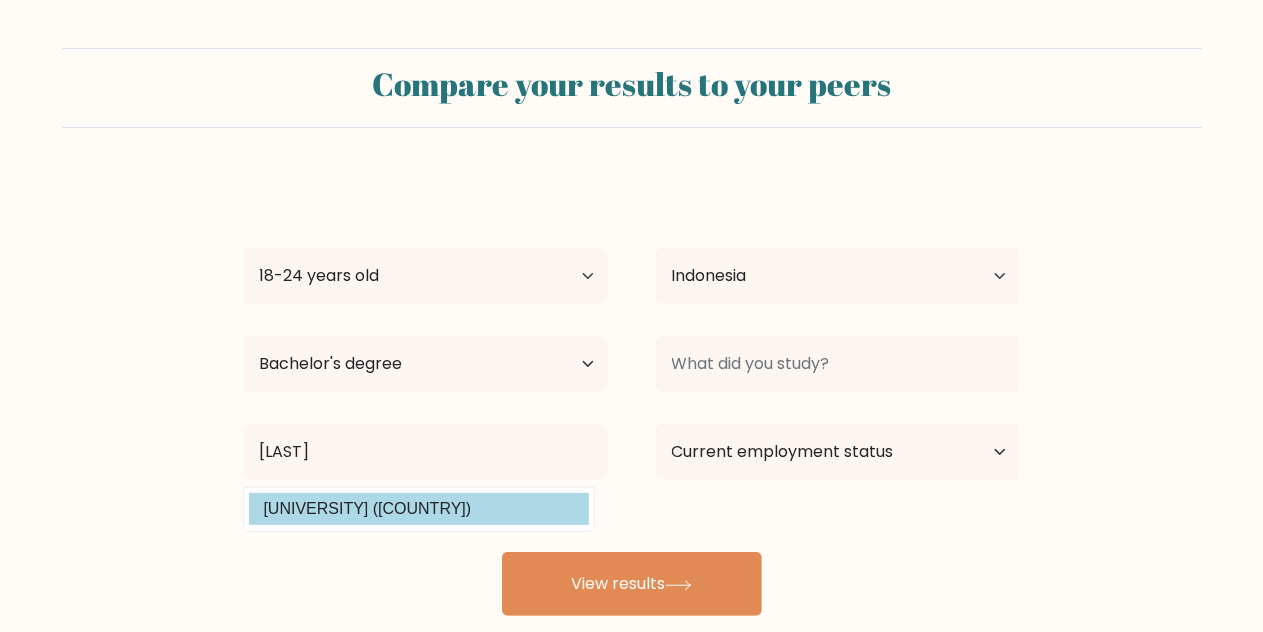 click on "Dania Azalea
Azzahra
Age
Under 18 years old
18-24 years old
25-34 years old
35-44 years old
45-54 years old
55-64 years old
65 years old and above
Country
Afghanistan
Albania
Algeria
American Samoa
Andorra
Angola
Anguilla
Antarctica
Antigua and Barbuda
Argentina
Armenia
Aruba
Australia
Austria
Azerbaijan
Bahamas
Bahrain
Bangladesh
Barbados
Belarus
Belgium
Belize
Benin
Bermuda
Bhutan
Bolivia
Bonaire, Sint Eustatius and Saba
Bosnia and Herzegovina
Botswana
Bouvet Island
Brazil" at bounding box center [632, 396] 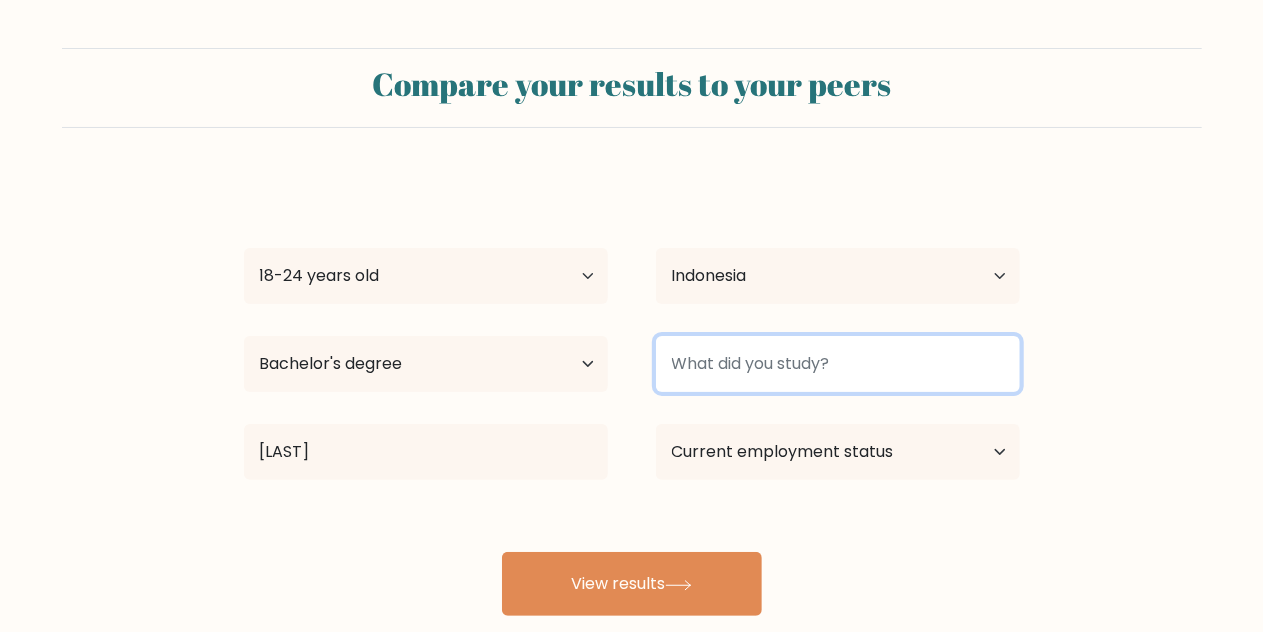 click at bounding box center (838, 364) 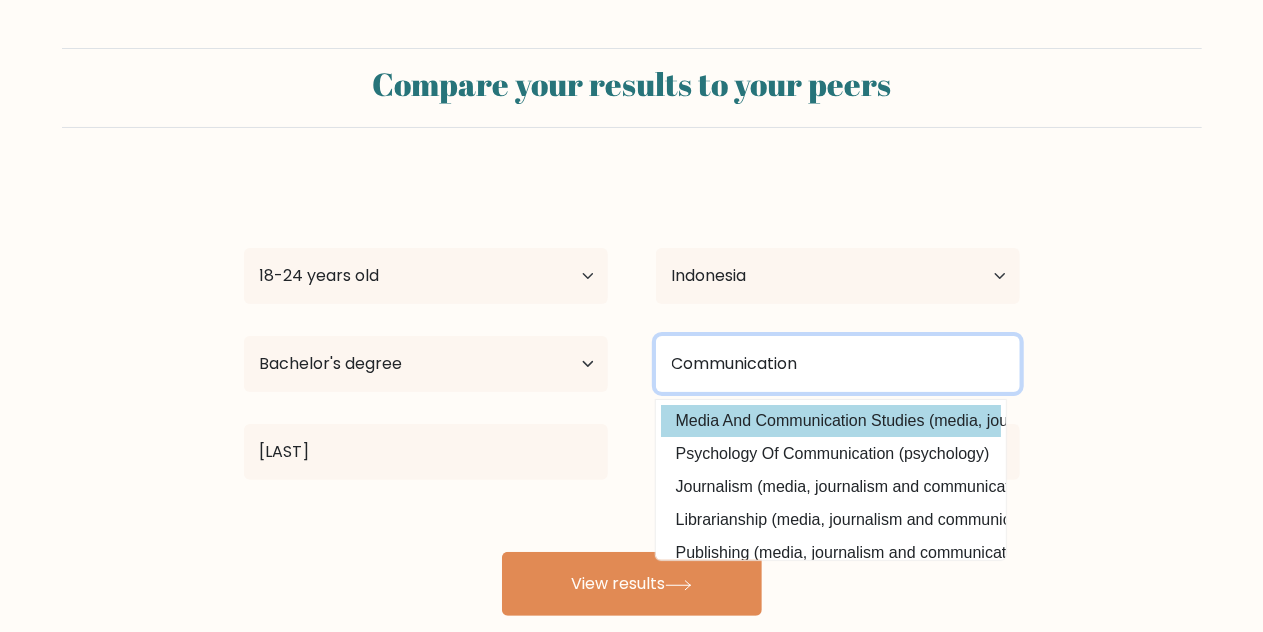 type on "Communication" 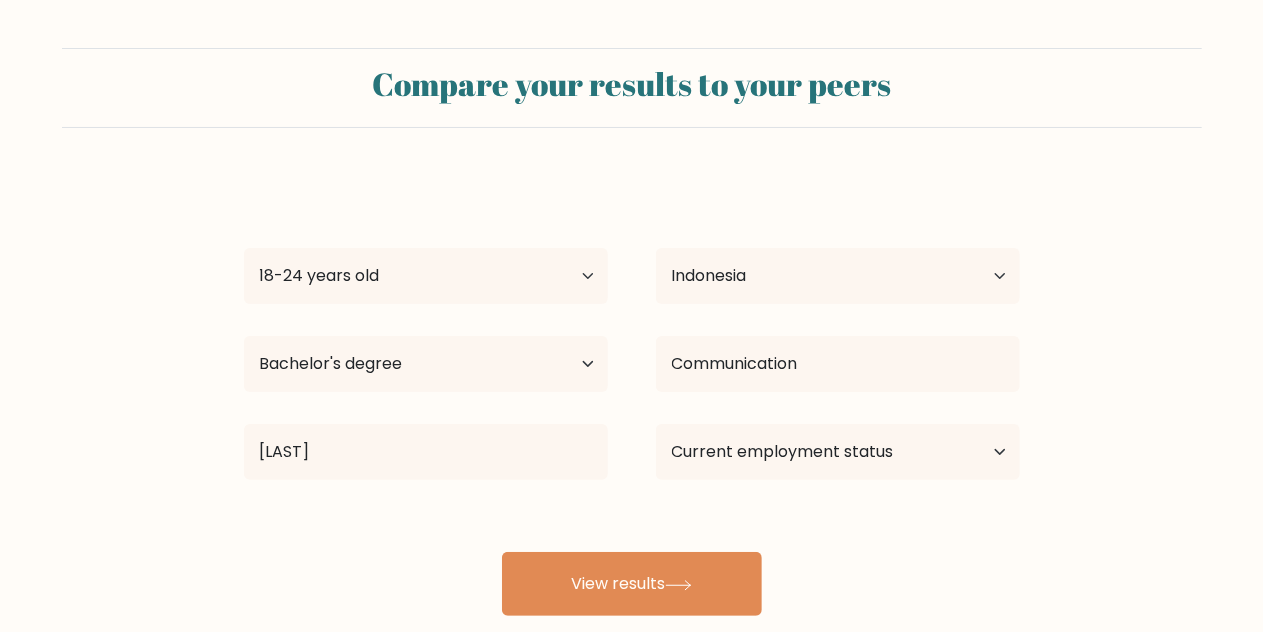 click on "Dania Azalea
Azzahra
Age
Under 18 years old
18-24 years old
25-34 years old
35-44 years old
45-54 years old
55-64 years old
65 years old and above
Country
Afghanistan
Albania
Algeria
American Samoa
Andorra
Angola
Anguilla
Antarctica
Antigua and Barbuda
Argentina
Armenia
Aruba
Australia
Austria
Azerbaijan
Bahamas
Bahrain
Bangladesh
Barbados
Belarus
Belgium
Belize
Benin
Bermuda
Bhutan
Bolivia
Bonaire, Sint Eustatius and Saba
Bosnia and Herzegovina
Botswana
Bouvet Island
Brazil" at bounding box center [632, 396] 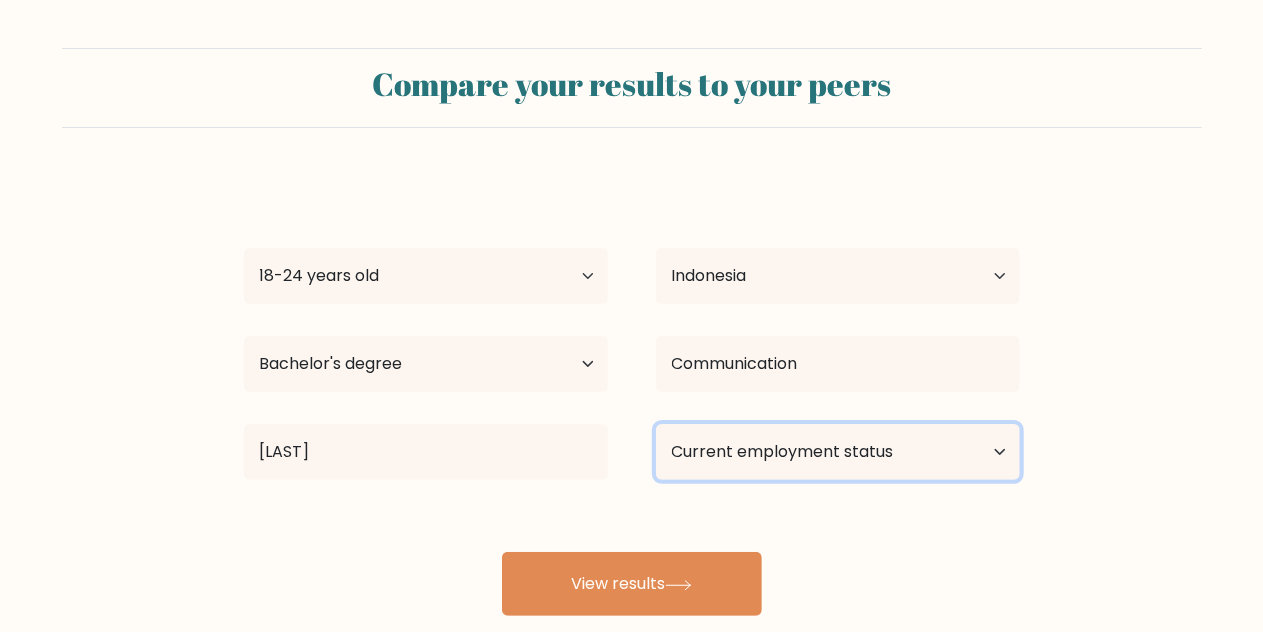 click on "Current employment status
Employed
Student
Retired
Other / prefer not to answer" at bounding box center [838, 452] 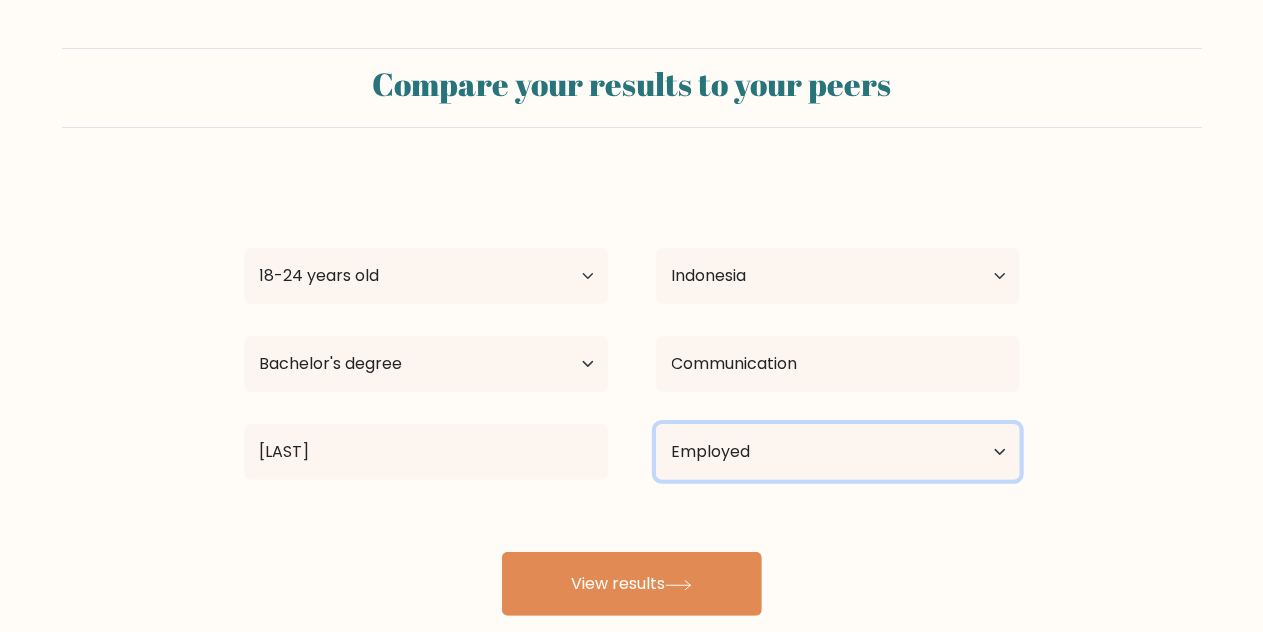 click on "Current employment status
Employed
Student
Retired
Other / prefer not to answer" at bounding box center (838, 452) 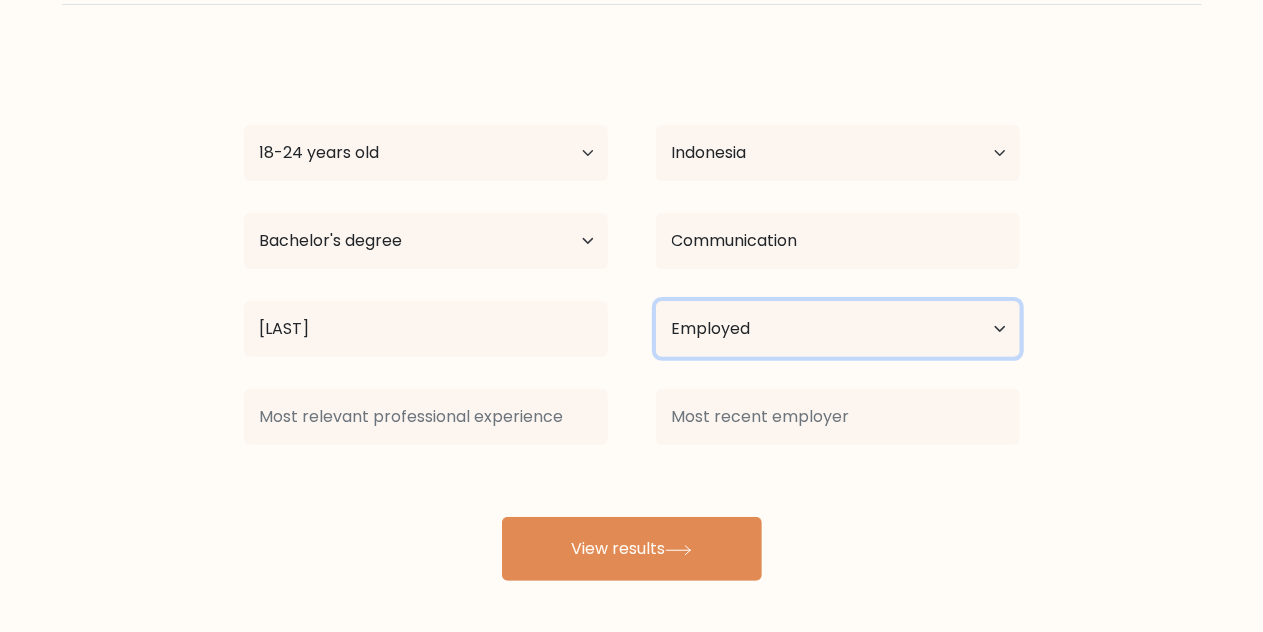 scroll, scrollTop: 126, scrollLeft: 0, axis: vertical 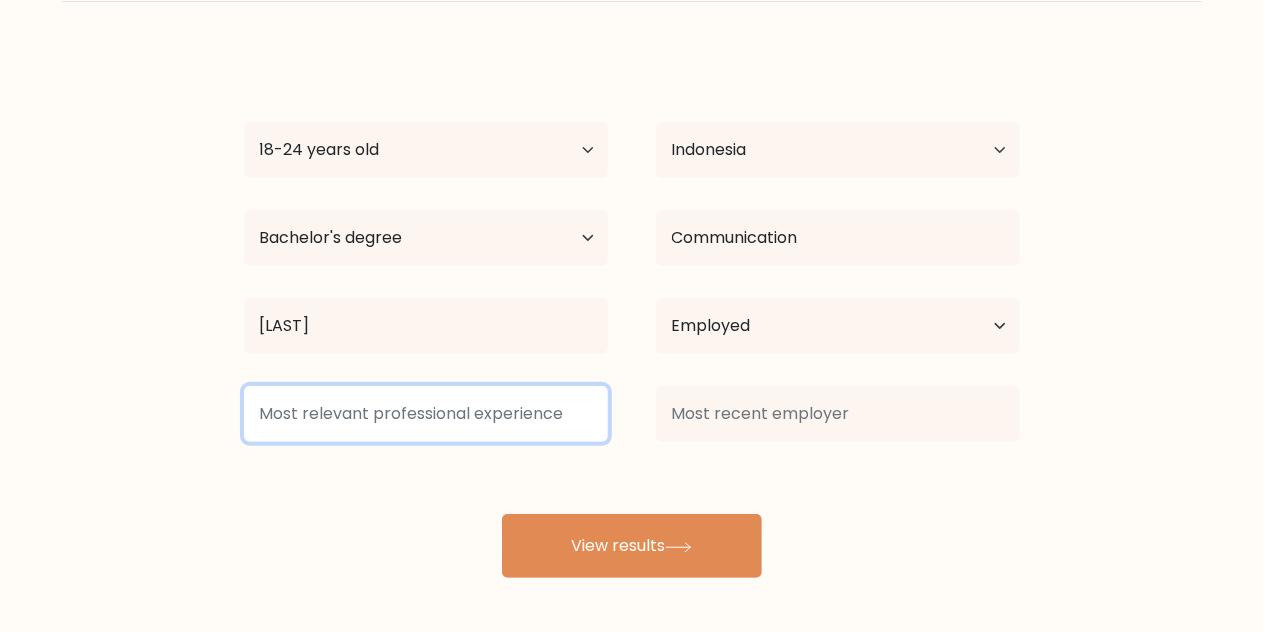 click at bounding box center (426, 414) 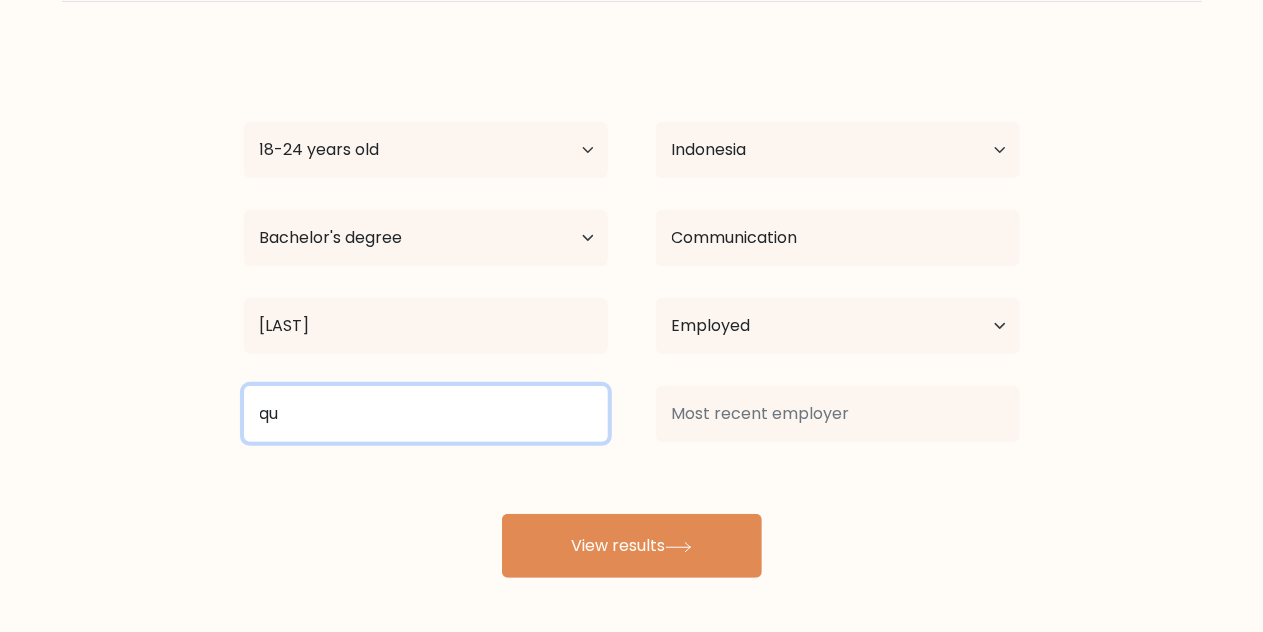 type on "q" 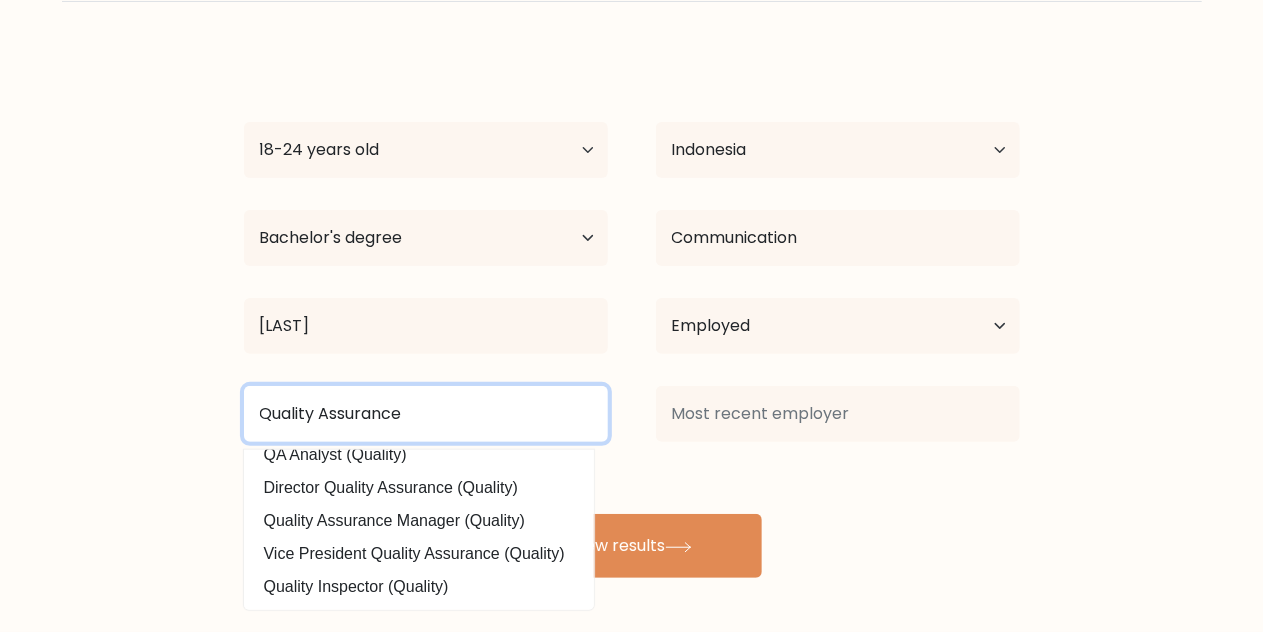 scroll, scrollTop: 0, scrollLeft: 0, axis: both 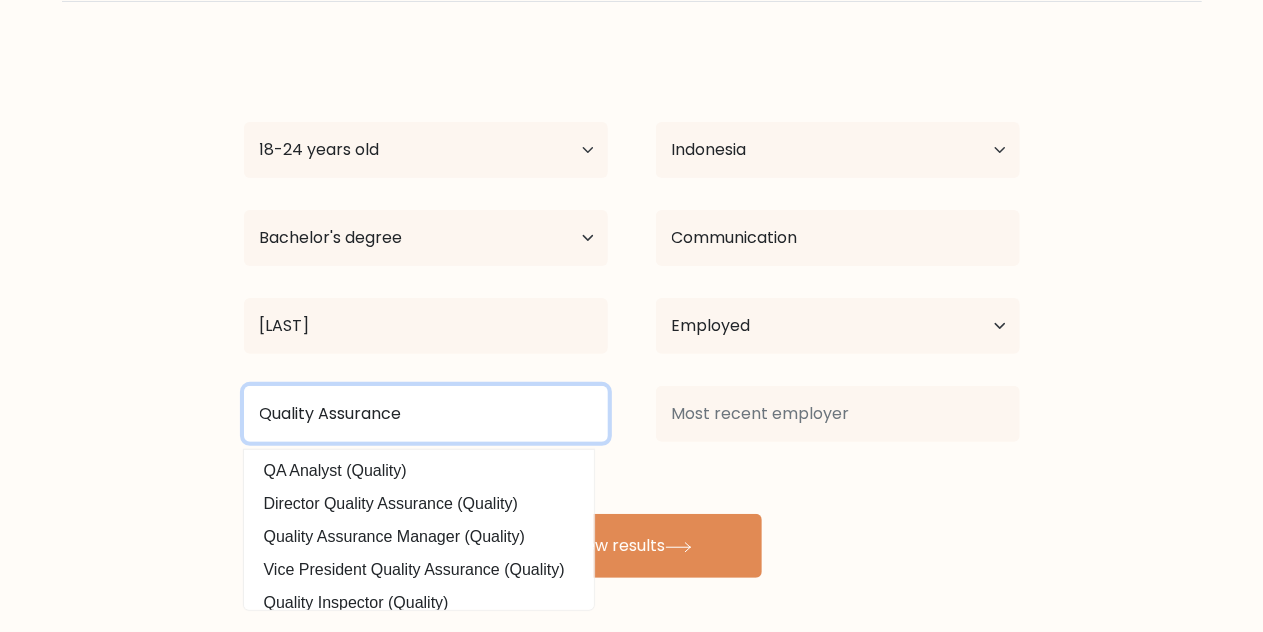 type on "Quality Assurance" 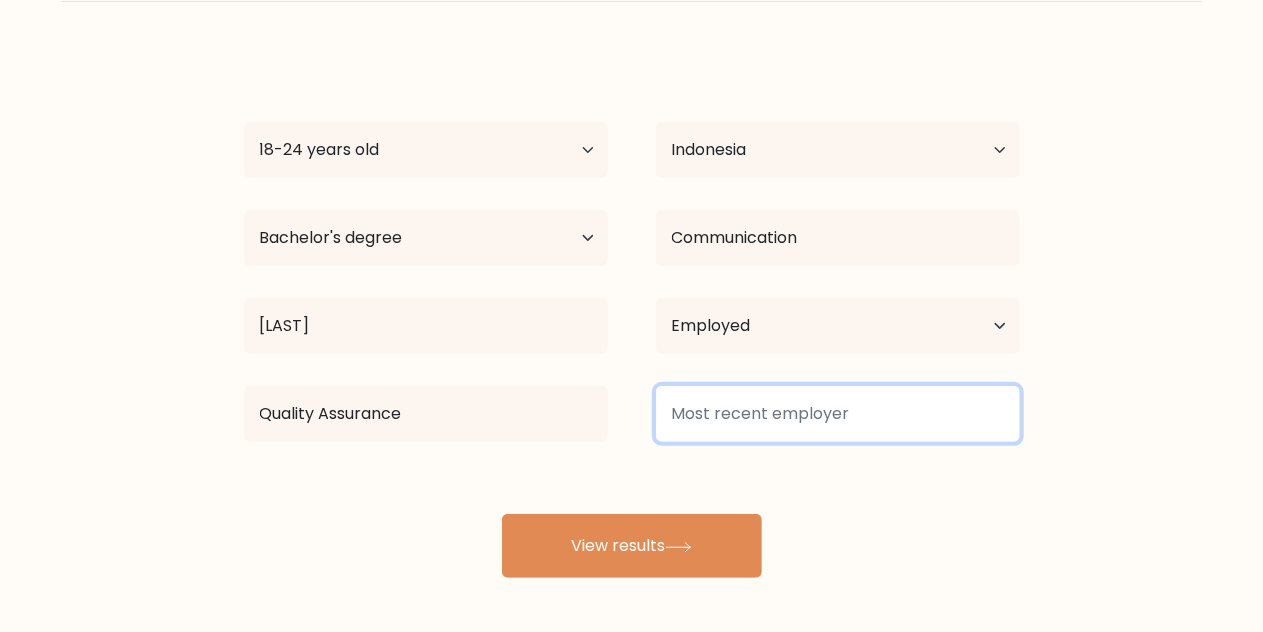 click at bounding box center [838, 414] 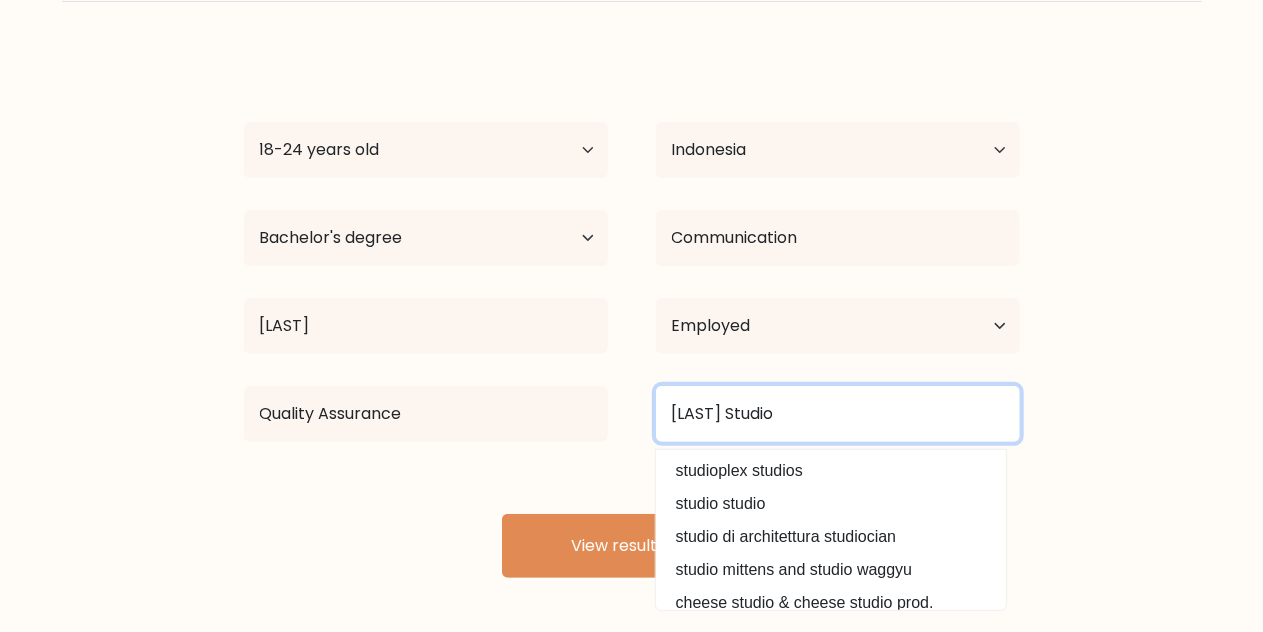 type on "Anantarupa Studio" 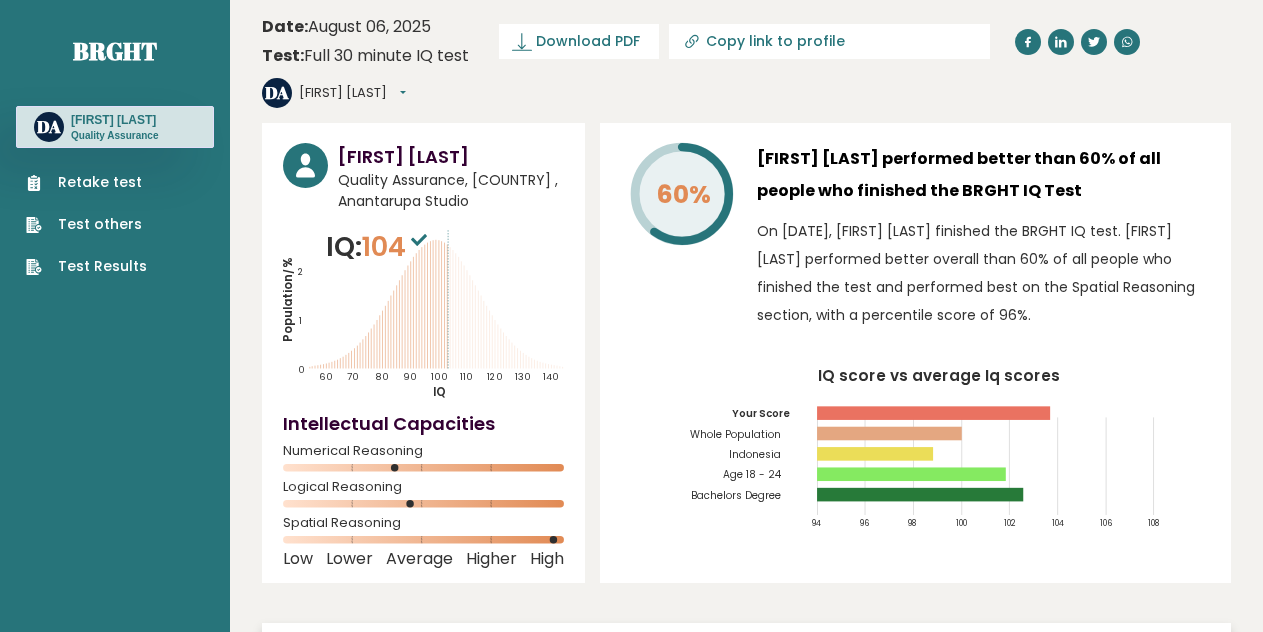 scroll, scrollTop: 0, scrollLeft: 0, axis: both 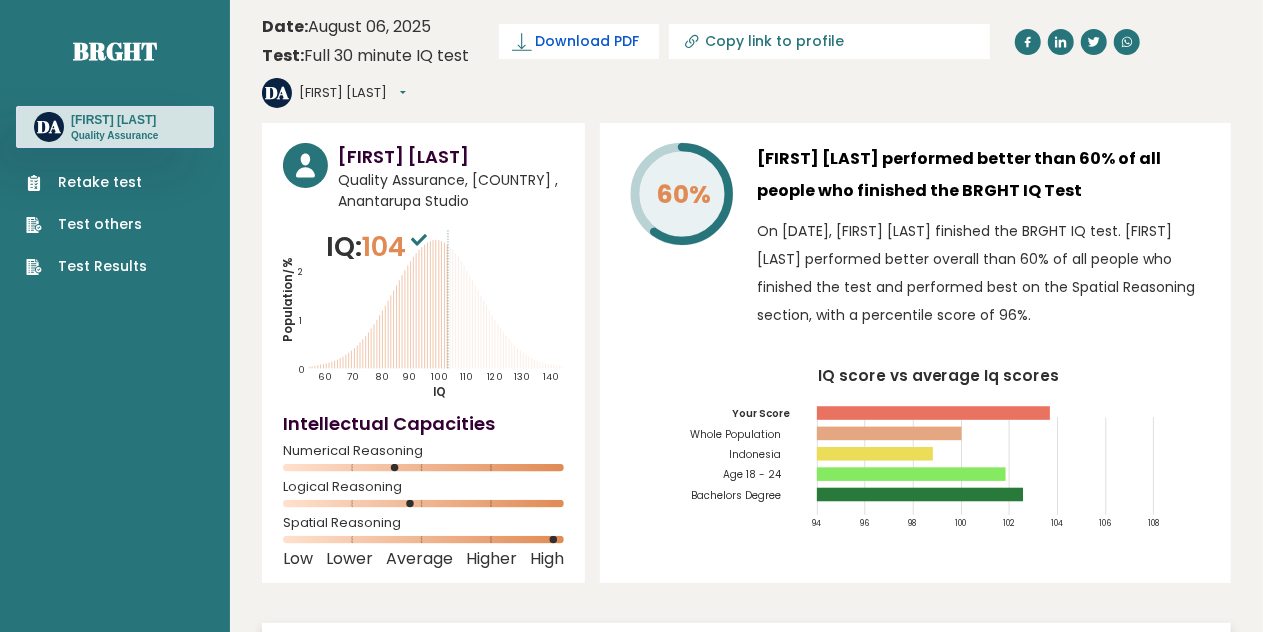 click on "Download PDF" at bounding box center [588, 41] 